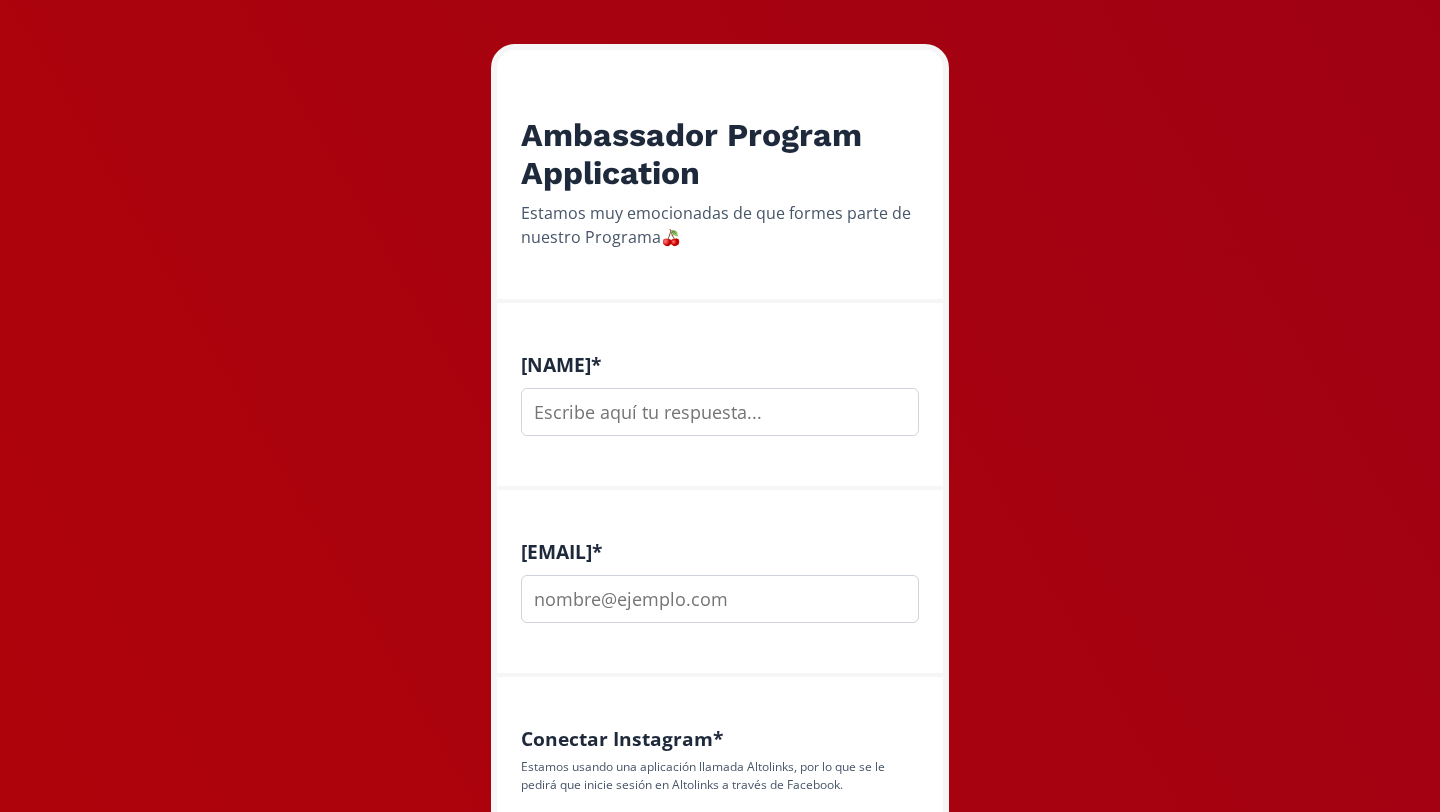 scroll, scrollTop: 609, scrollLeft: 0, axis: vertical 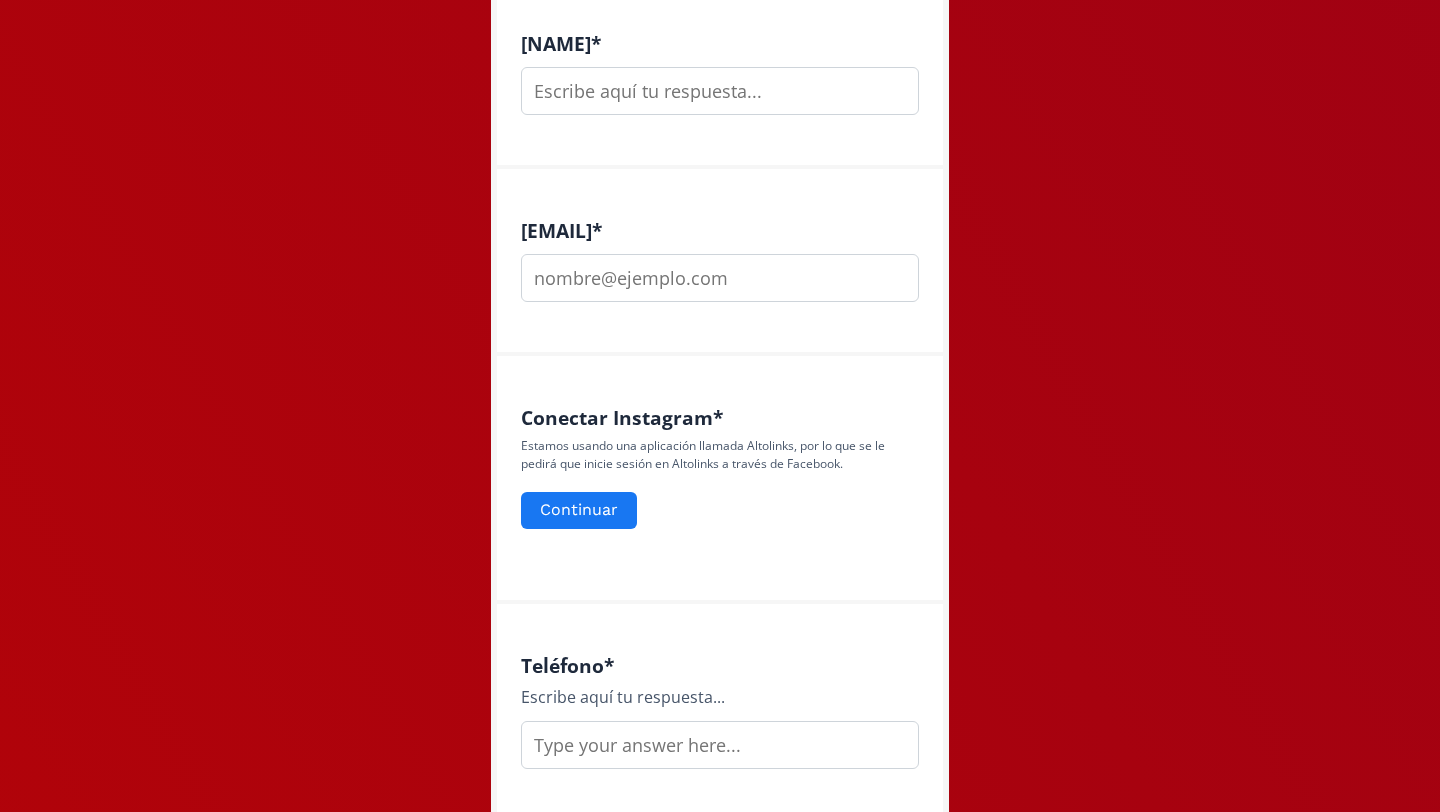 click at bounding box center [720, 91] 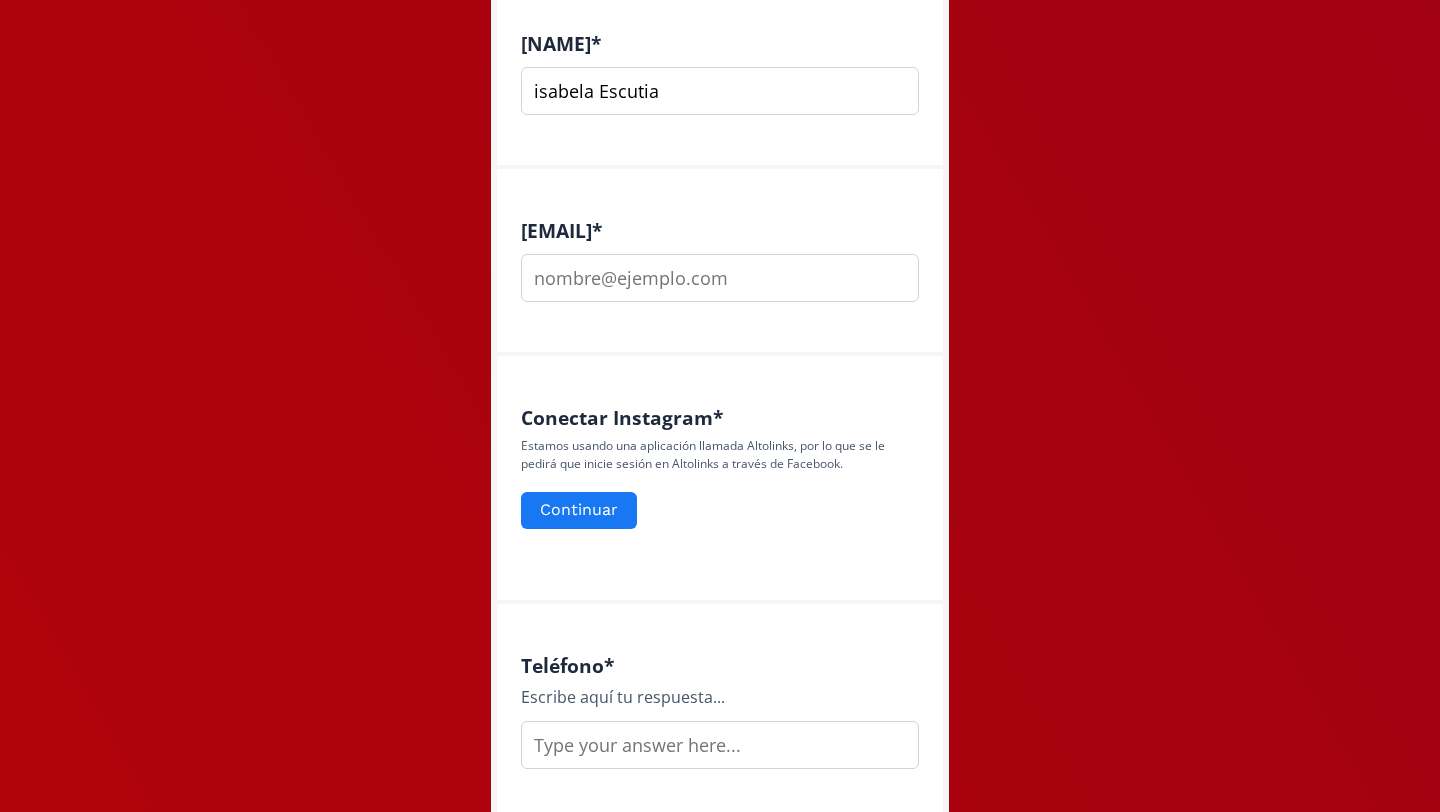 type on "[FIRST] [LAST]" 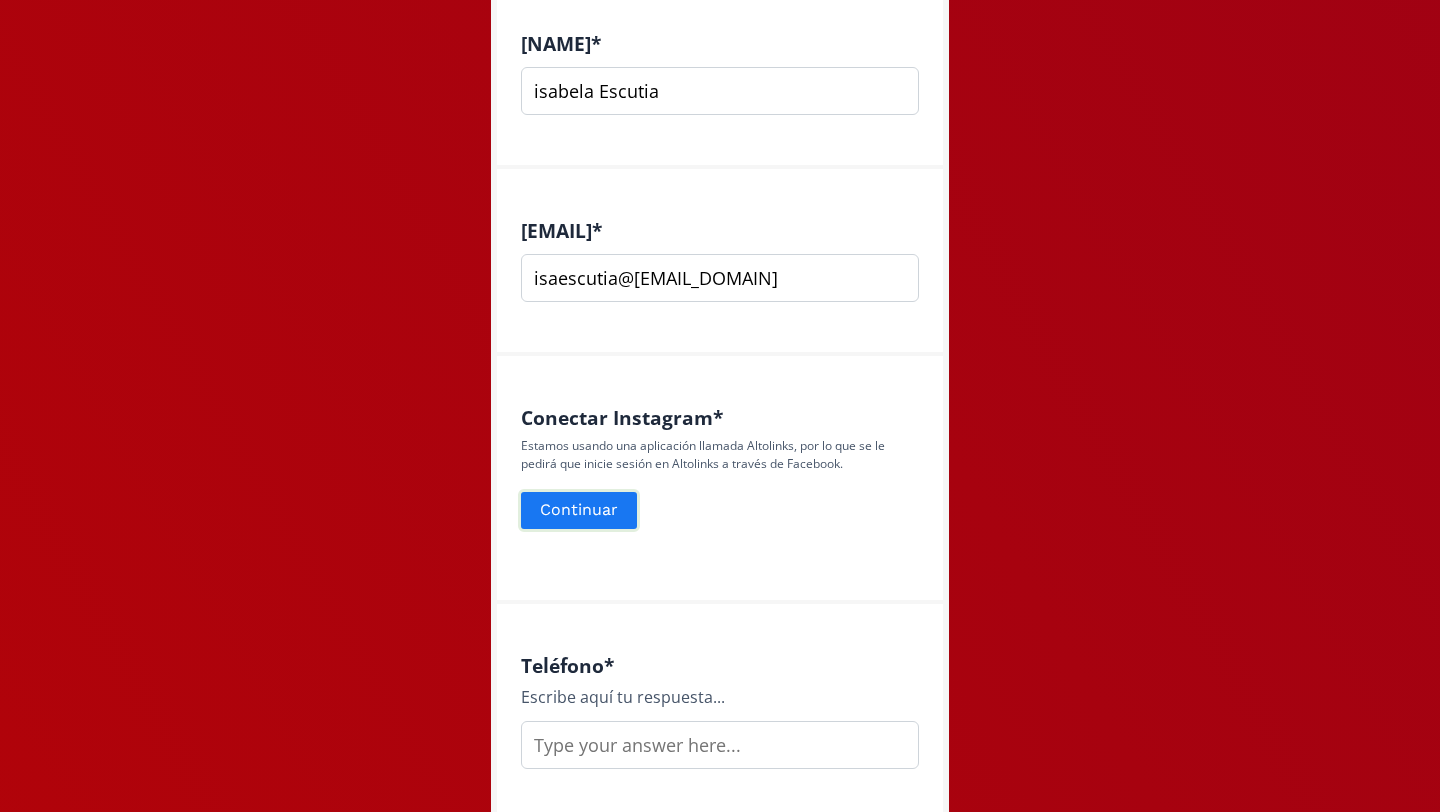 type on "[EMAIL]" 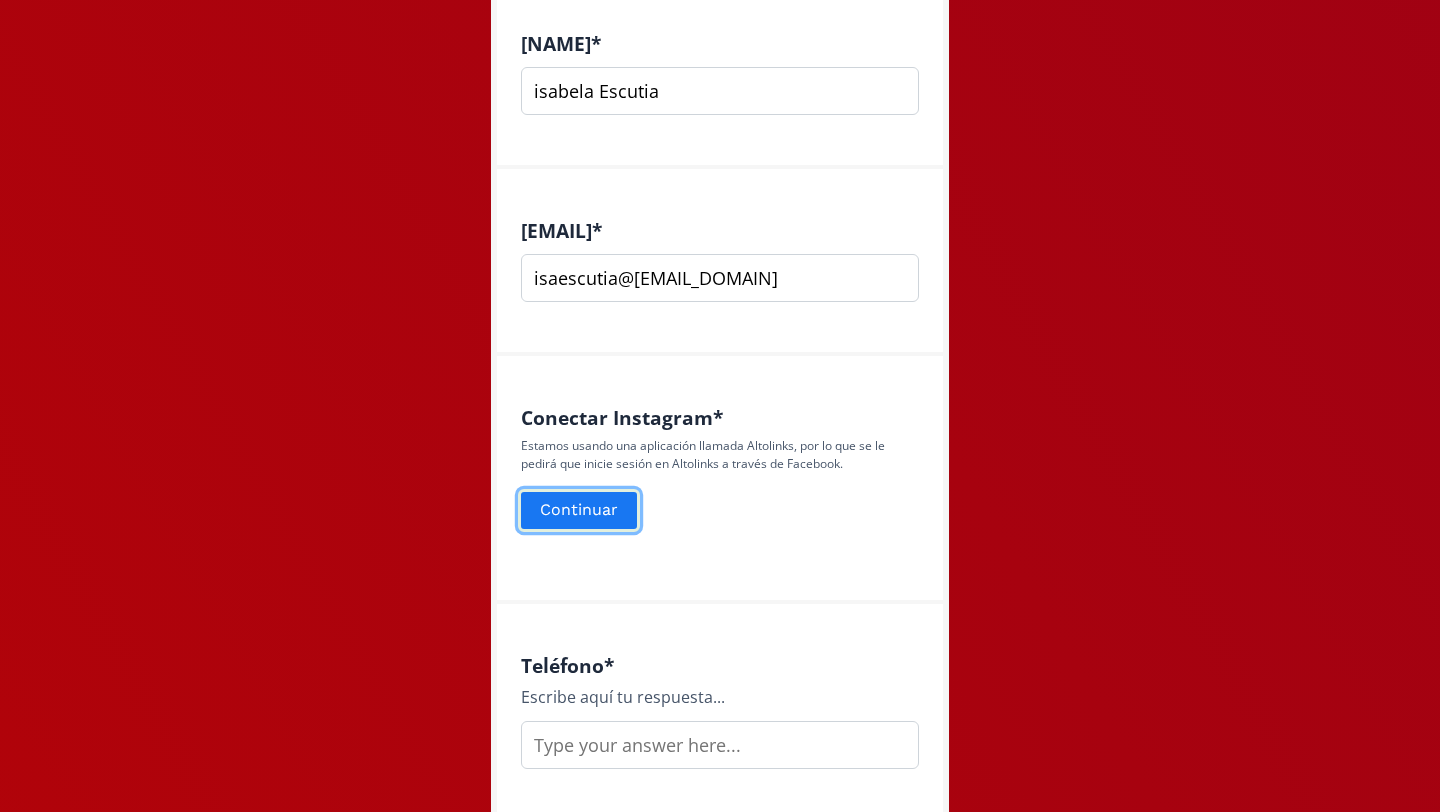 click on "Continuar" at bounding box center [579, 510] 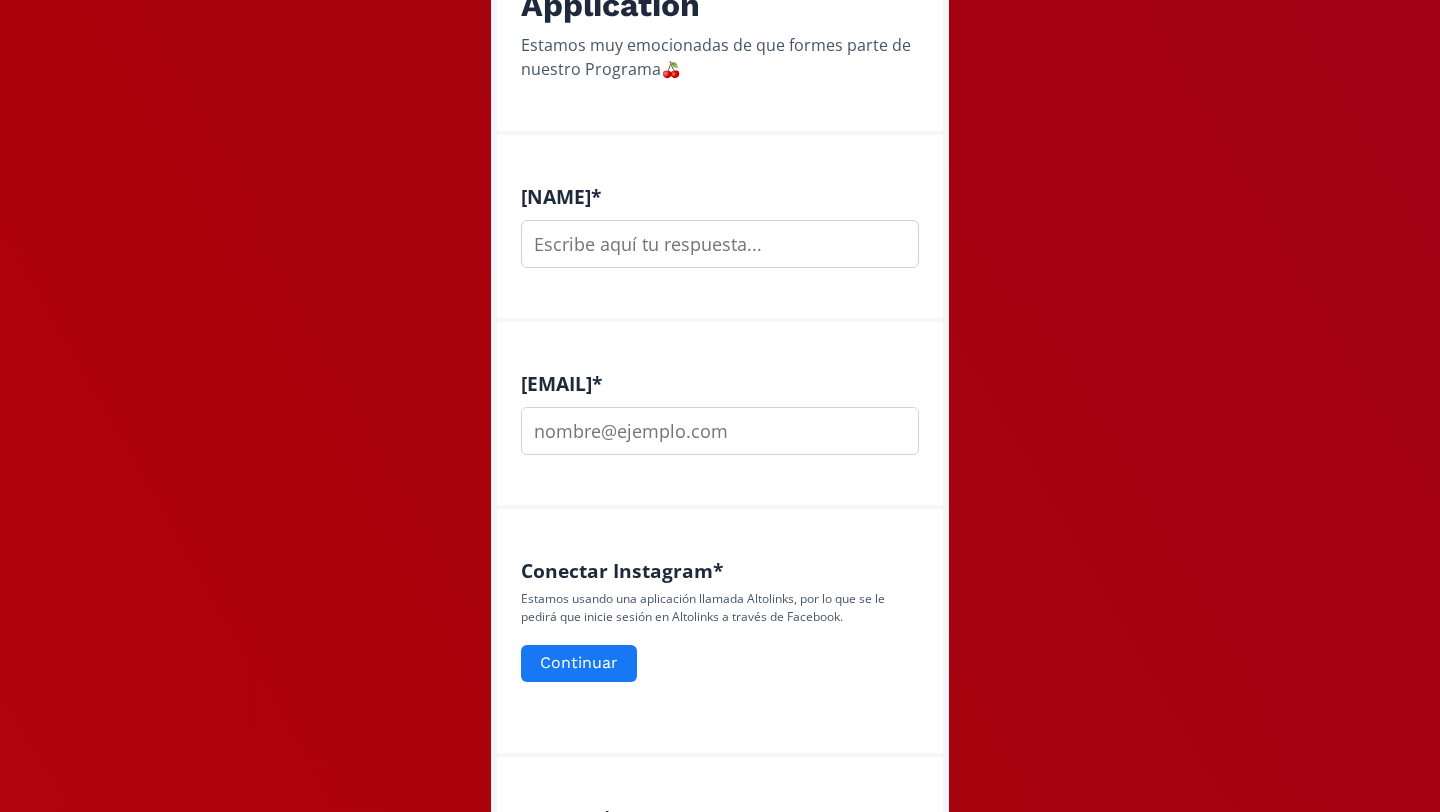 scroll, scrollTop: 346, scrollLeft: 0, axis: vertical 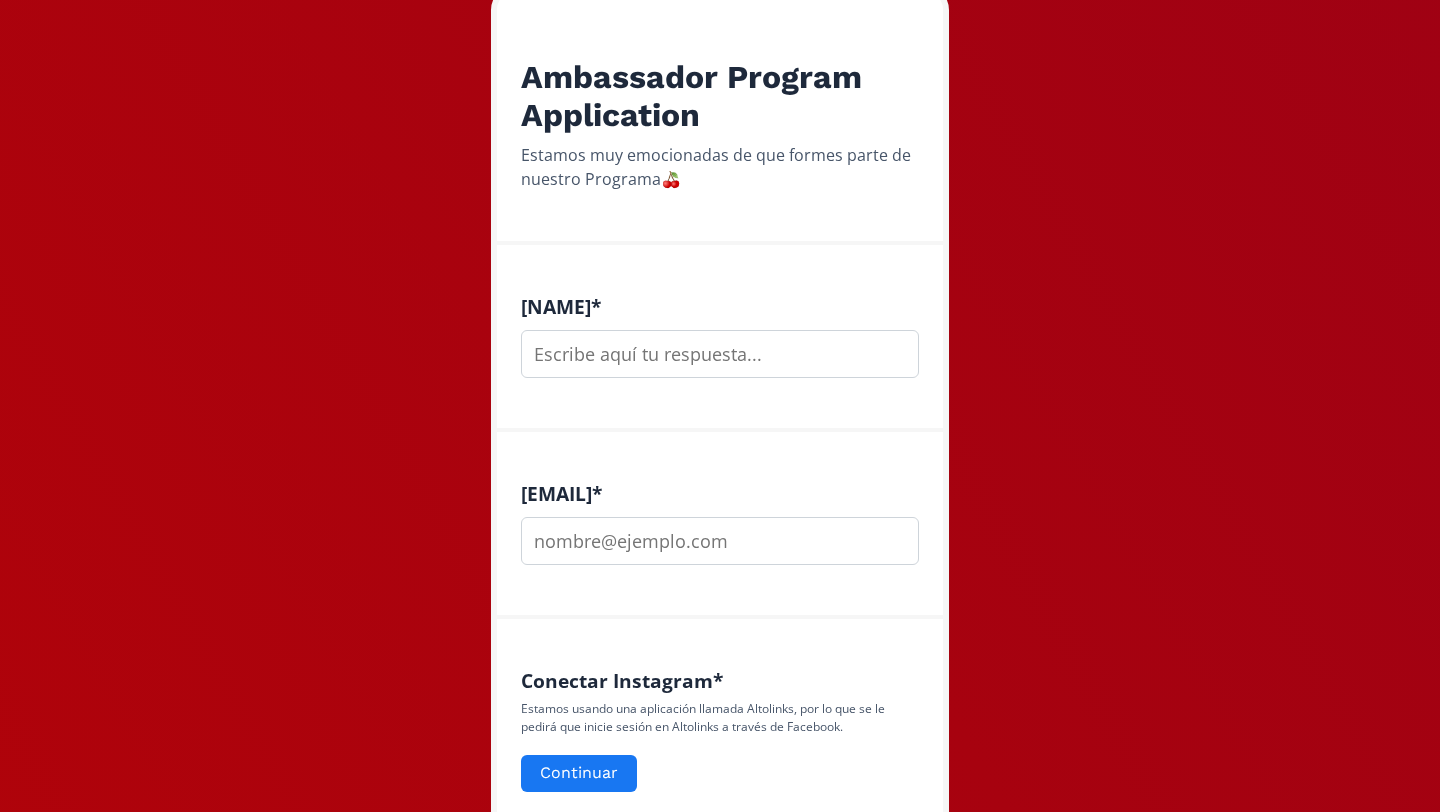 click at bounding box center (720, 354) 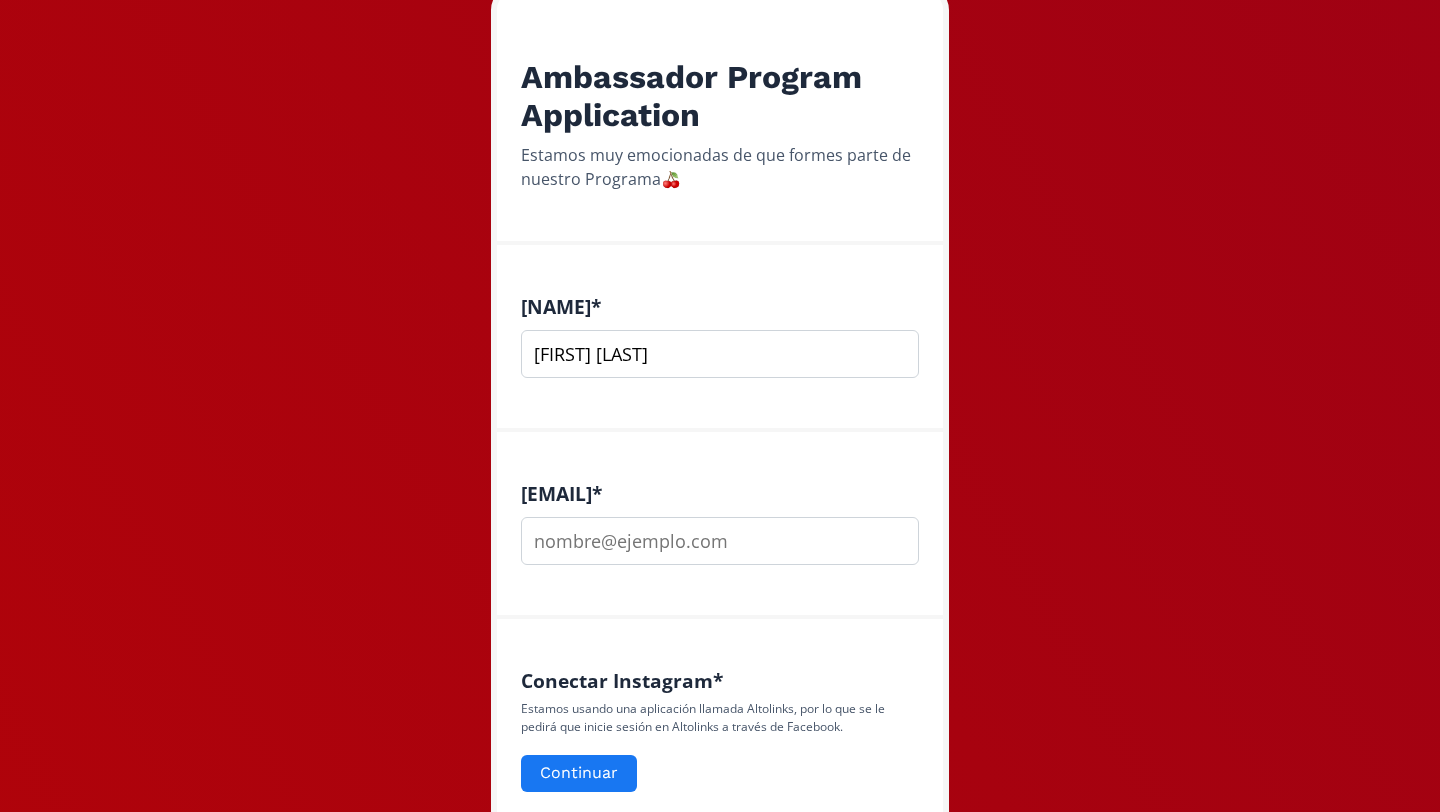 type on "[FIRST] [LAST]" 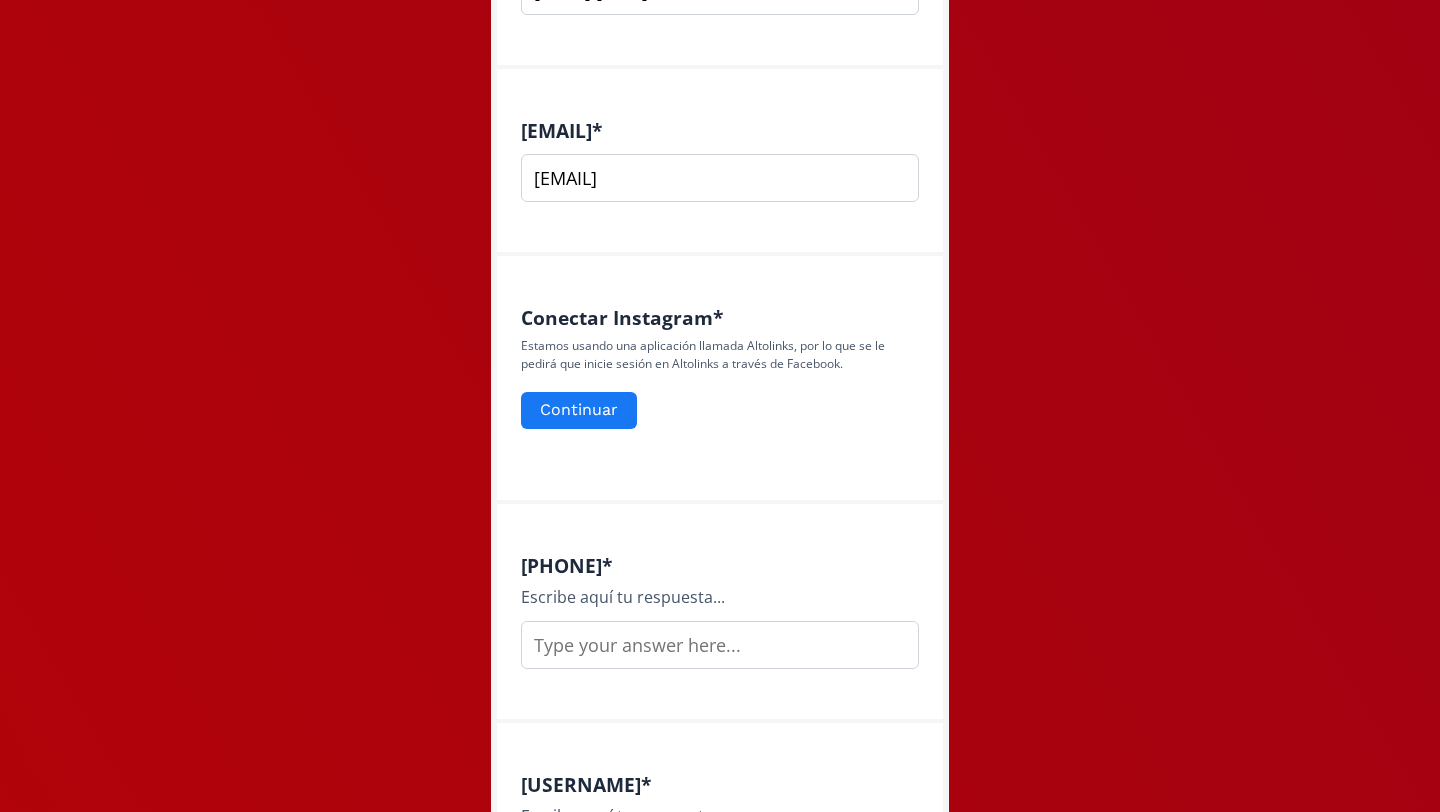 scroll, scrollTop: 714, scrollLeft: 0, axis: vertical 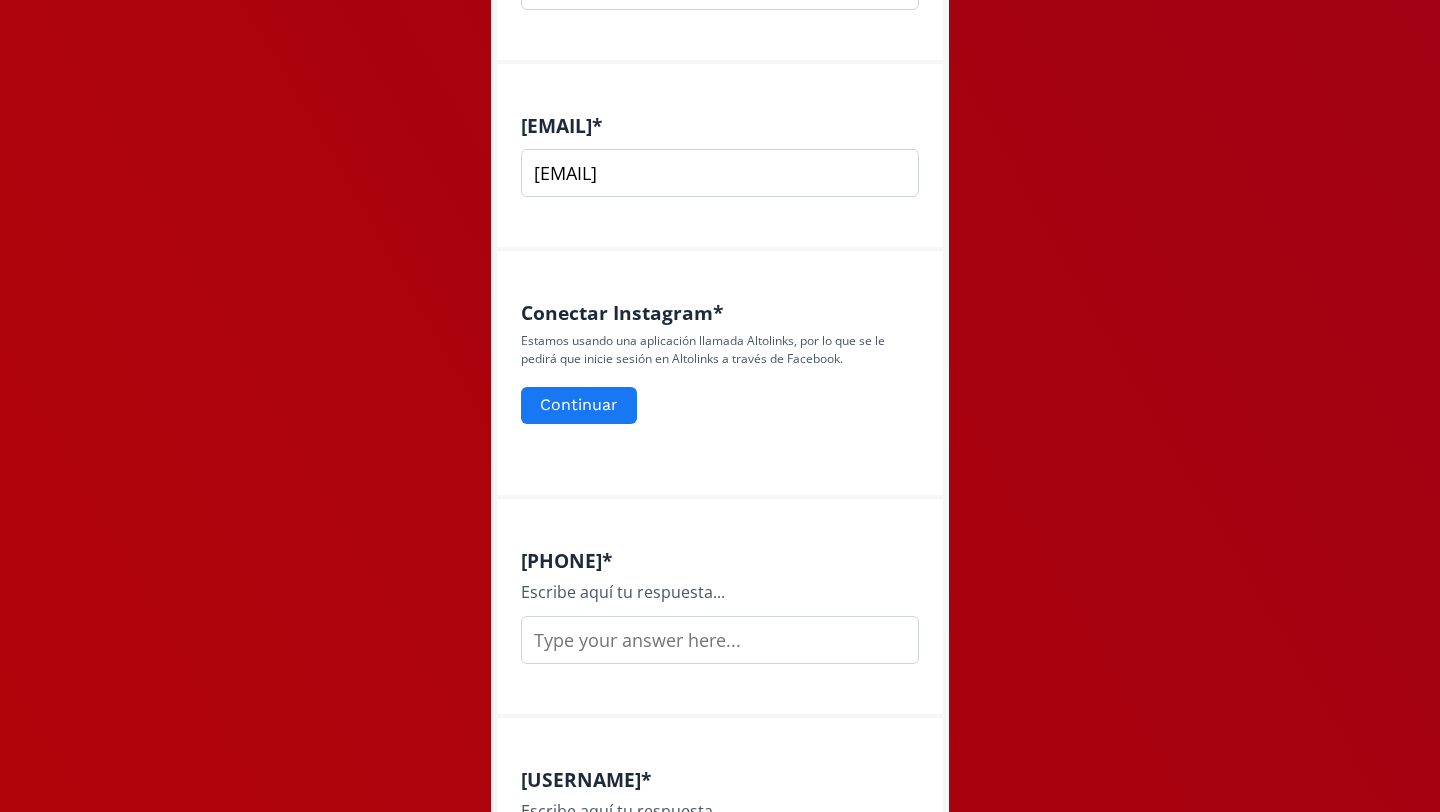type on "[EMAIL]" 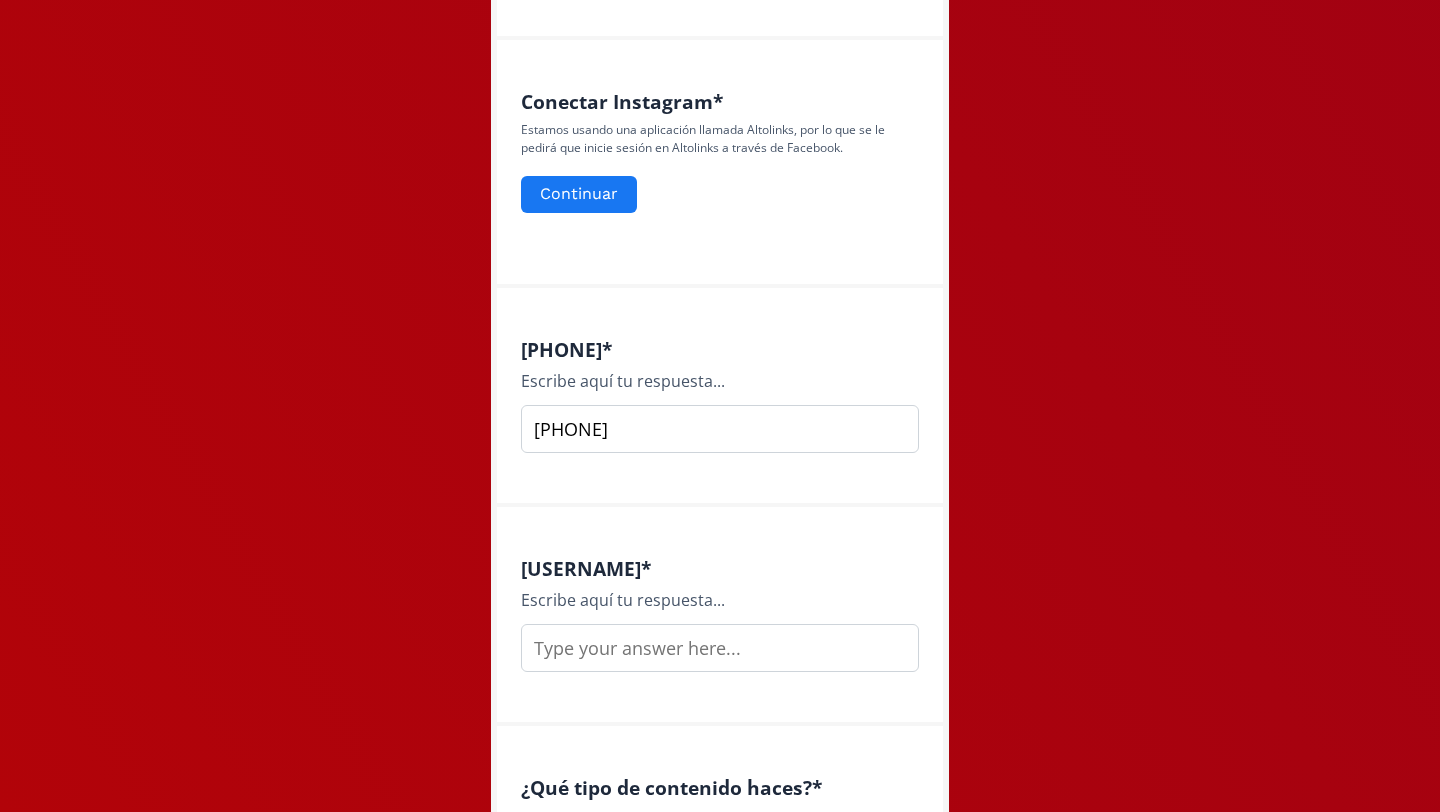 scroll, scrollTop: 928, scrollLeft: 0, axis: vertical 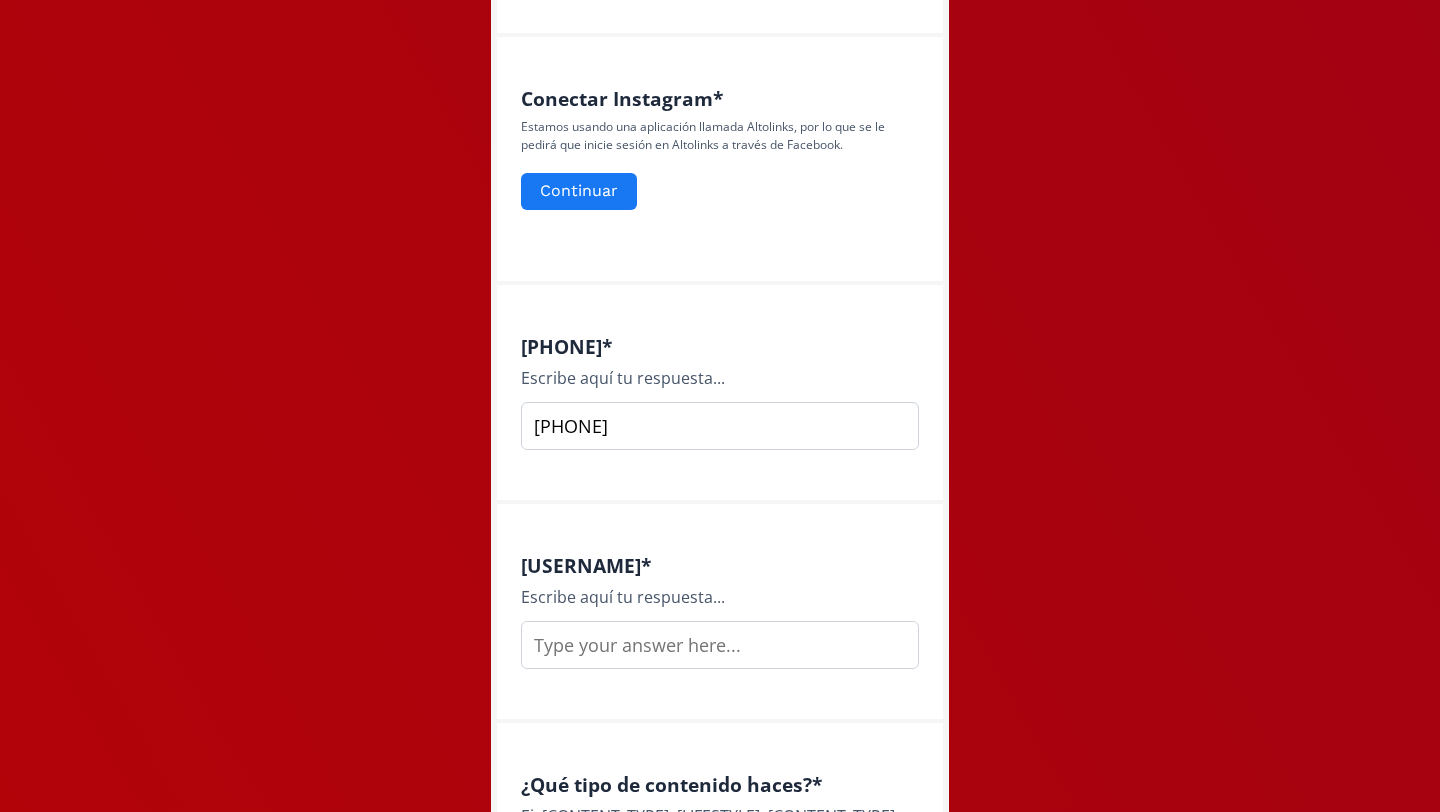 type on "[PHONE]" 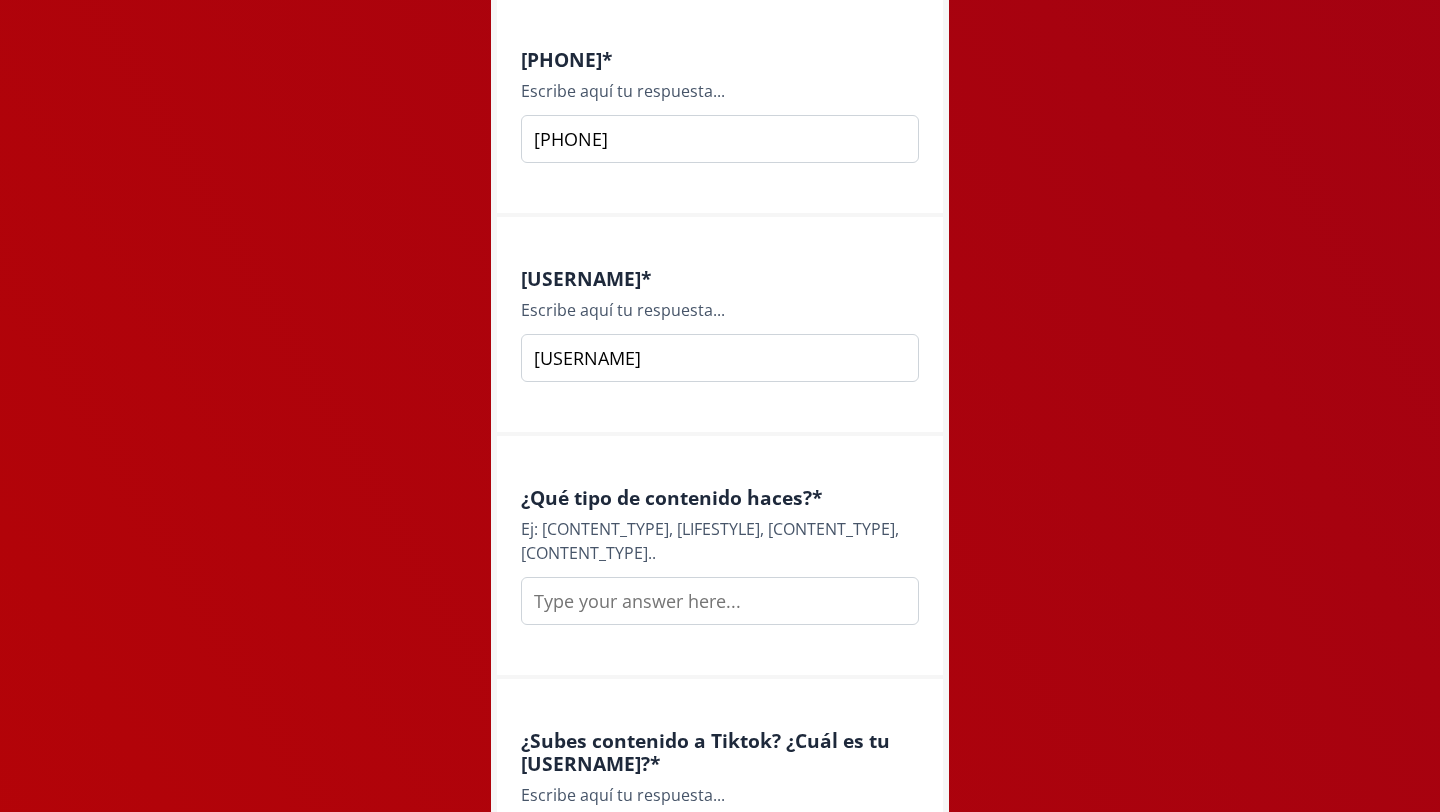scroll, scrollTop: 1240, scrollLeft: 0, axis: vertical 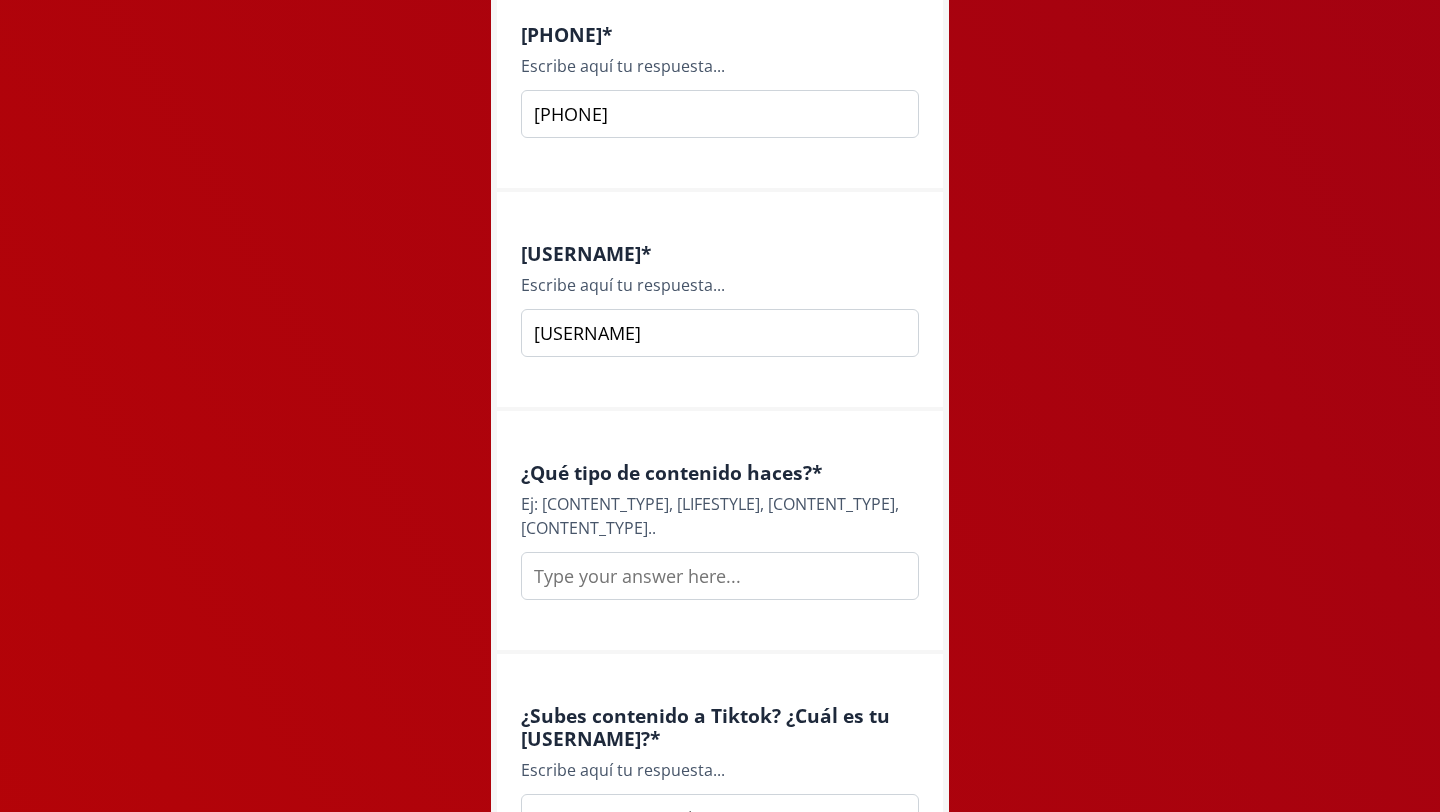 type on "[USERNAME]" 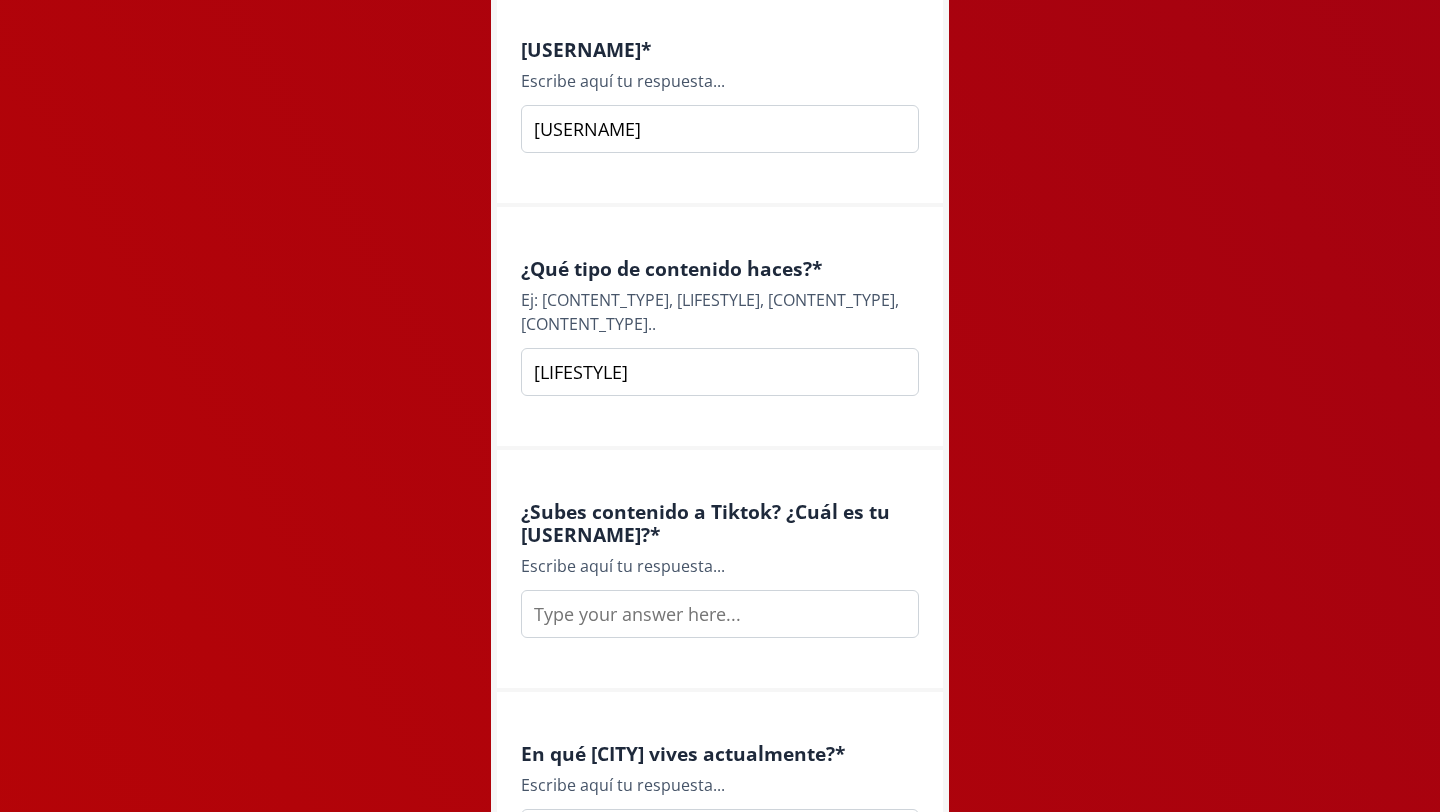 scroll, scrollTop: 1451, scrollLeft: 0, axis: vertical 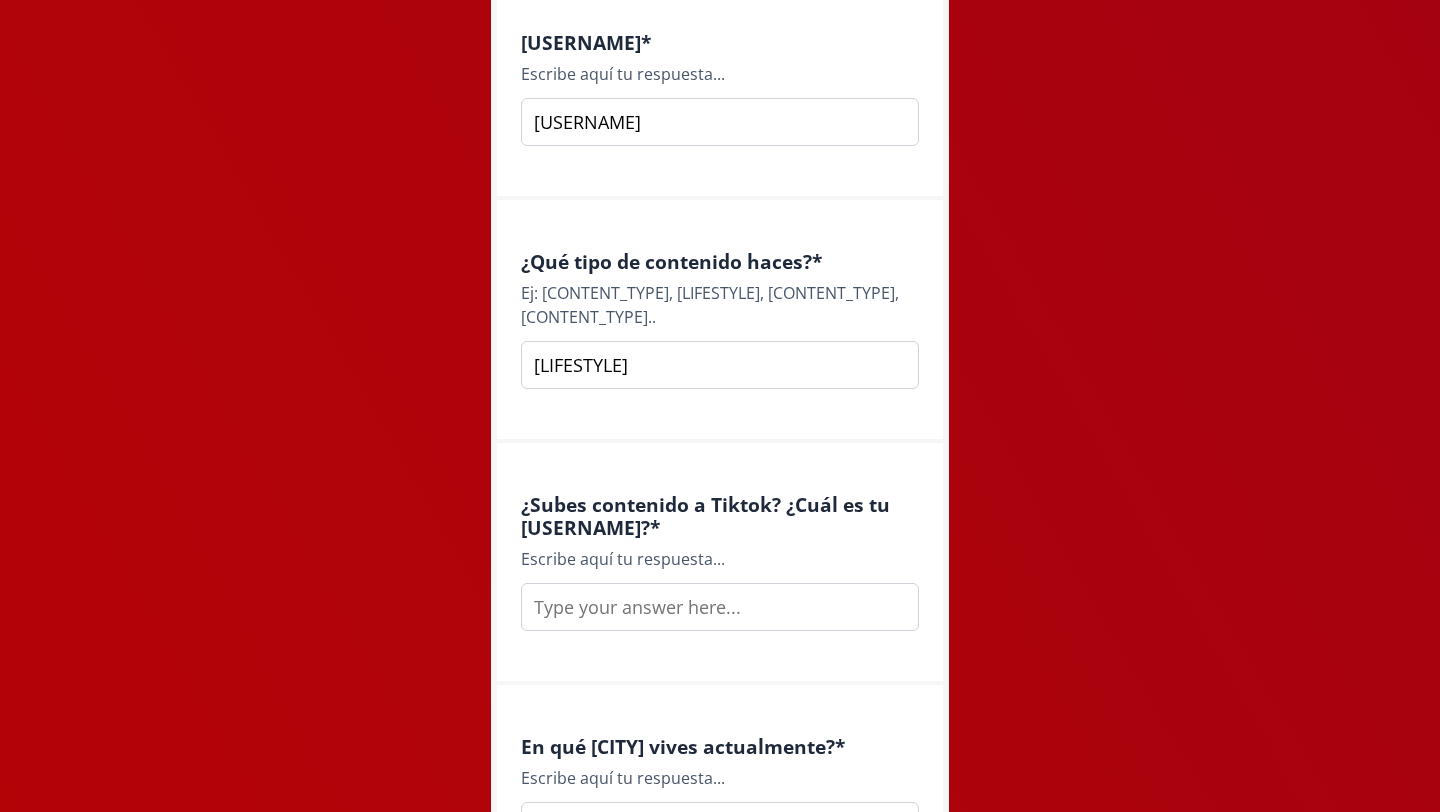 type on "[LIFESTYLE]" 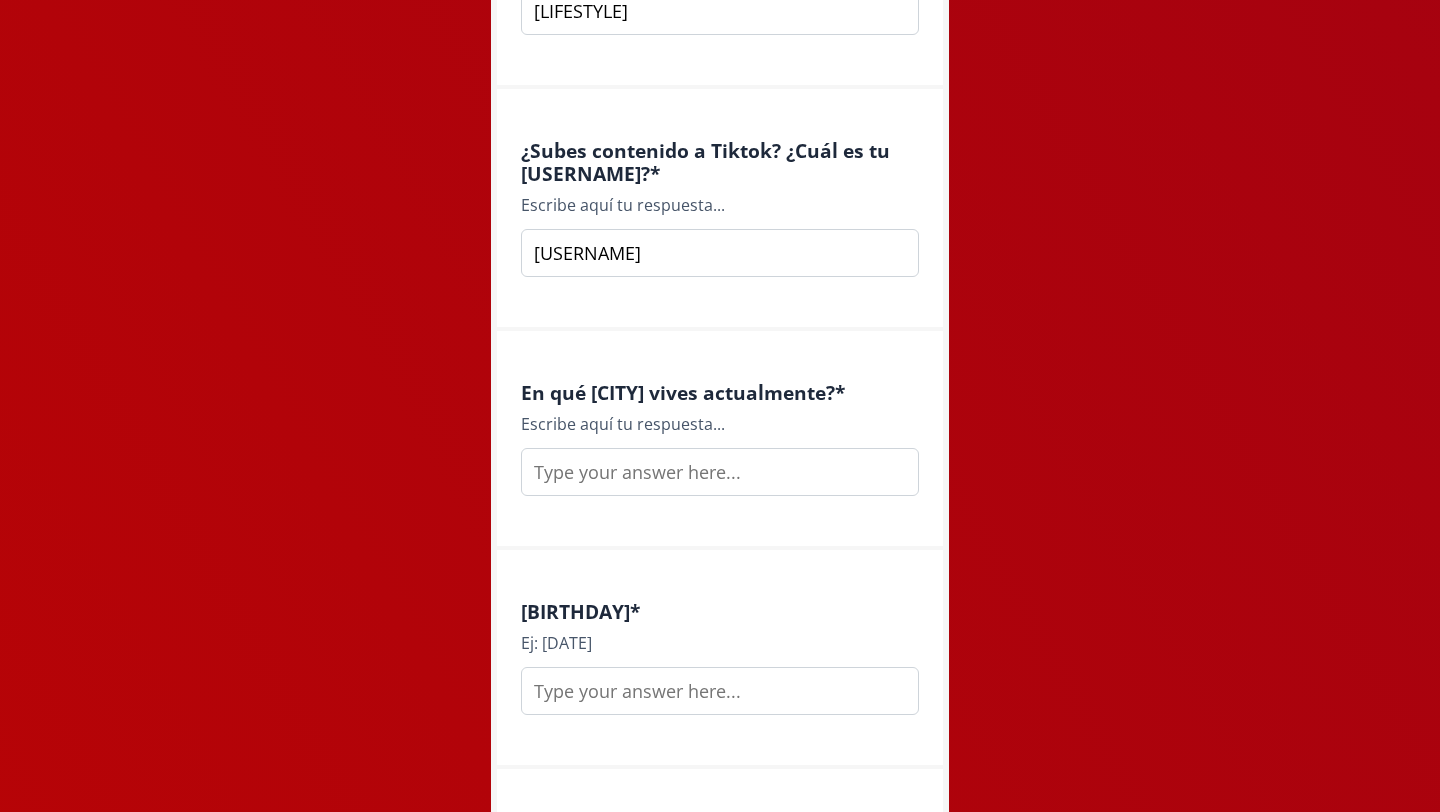 scroll, scrollTop: 1806, scrollLeft: 0, axis: vertical 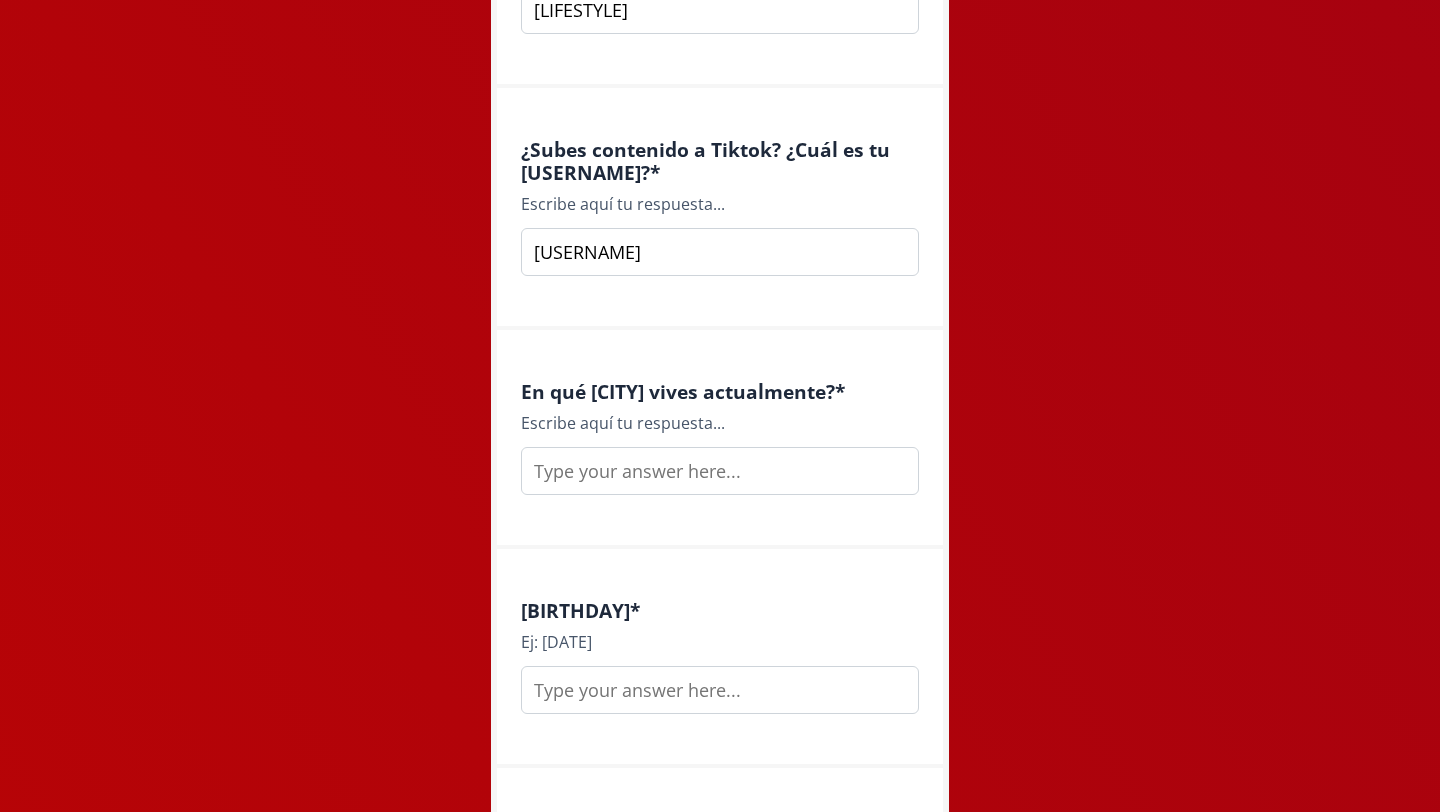type on "[USERNAME]" 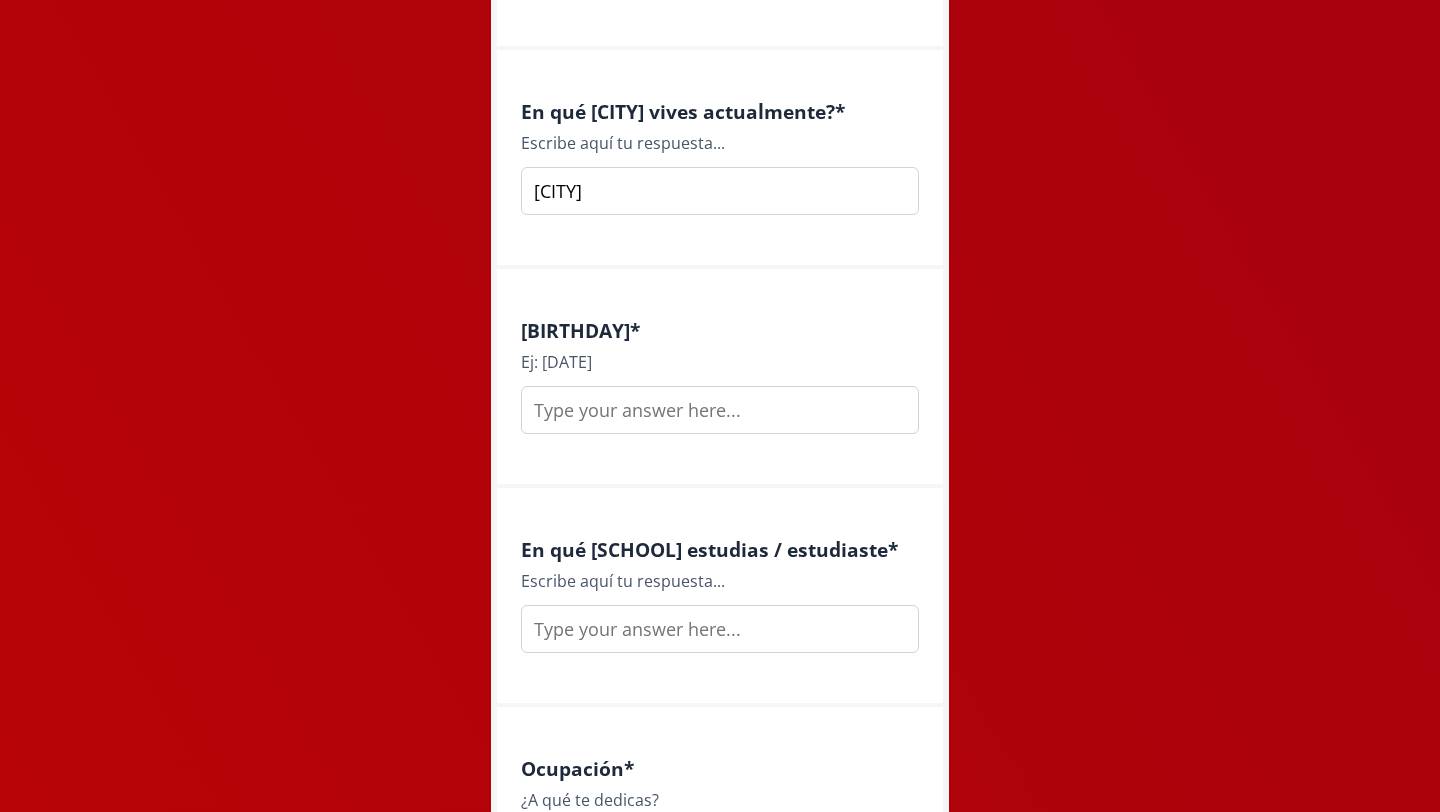 scroll, scrollTop: 2089, scrollLeft: 0, axis: vertical 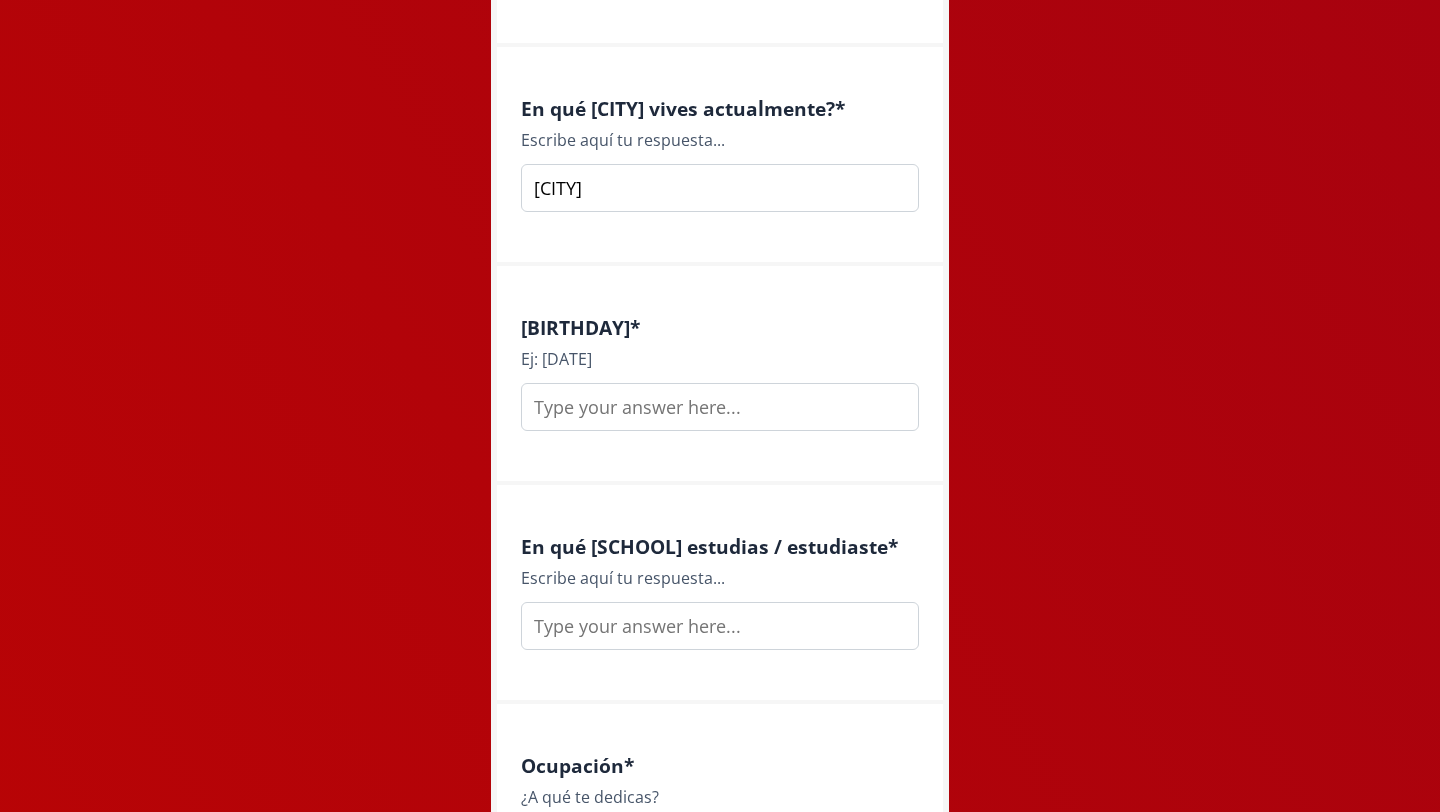 type on "[CITY]" 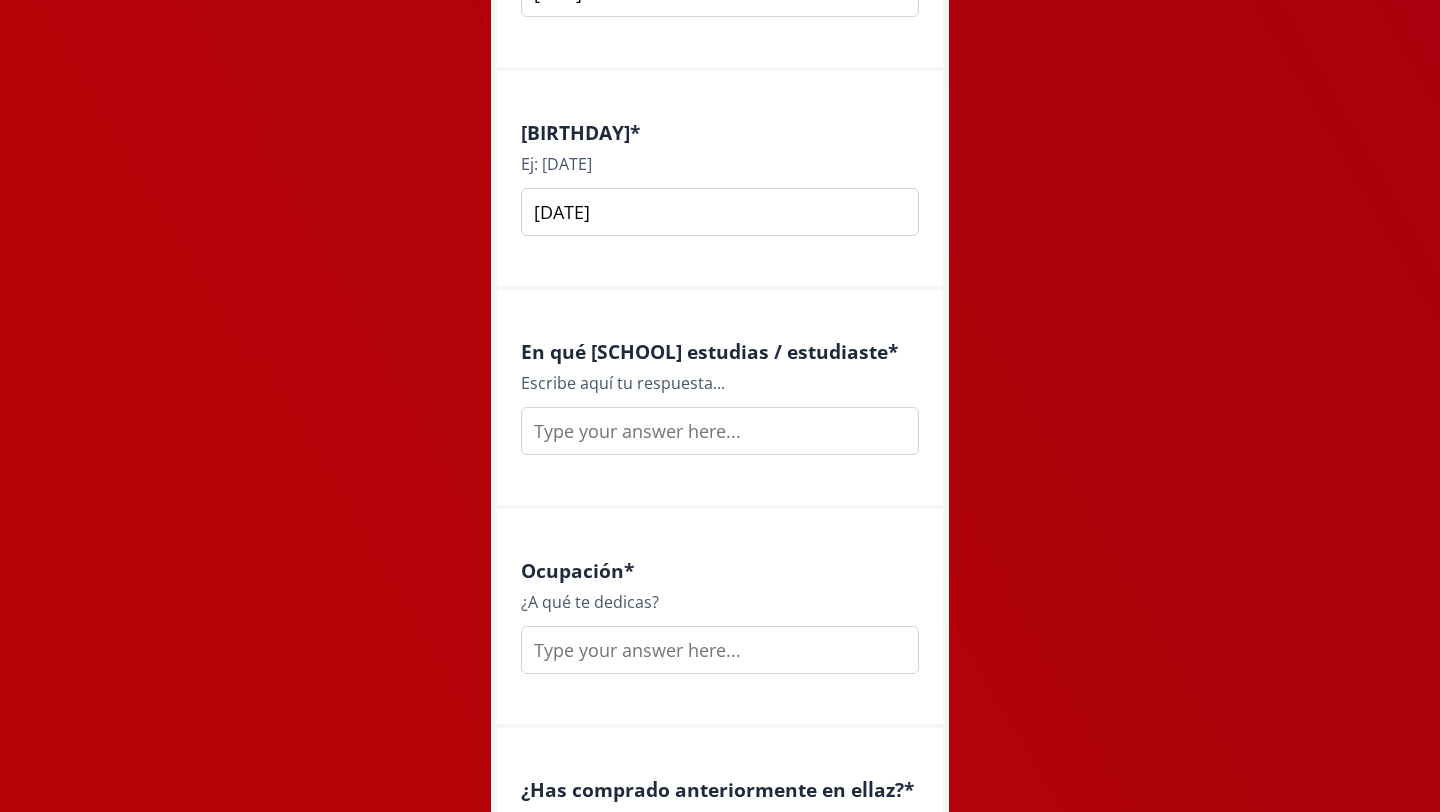 scroll, scrollTop: 2310, scrollLeft: 0, axis: vertical 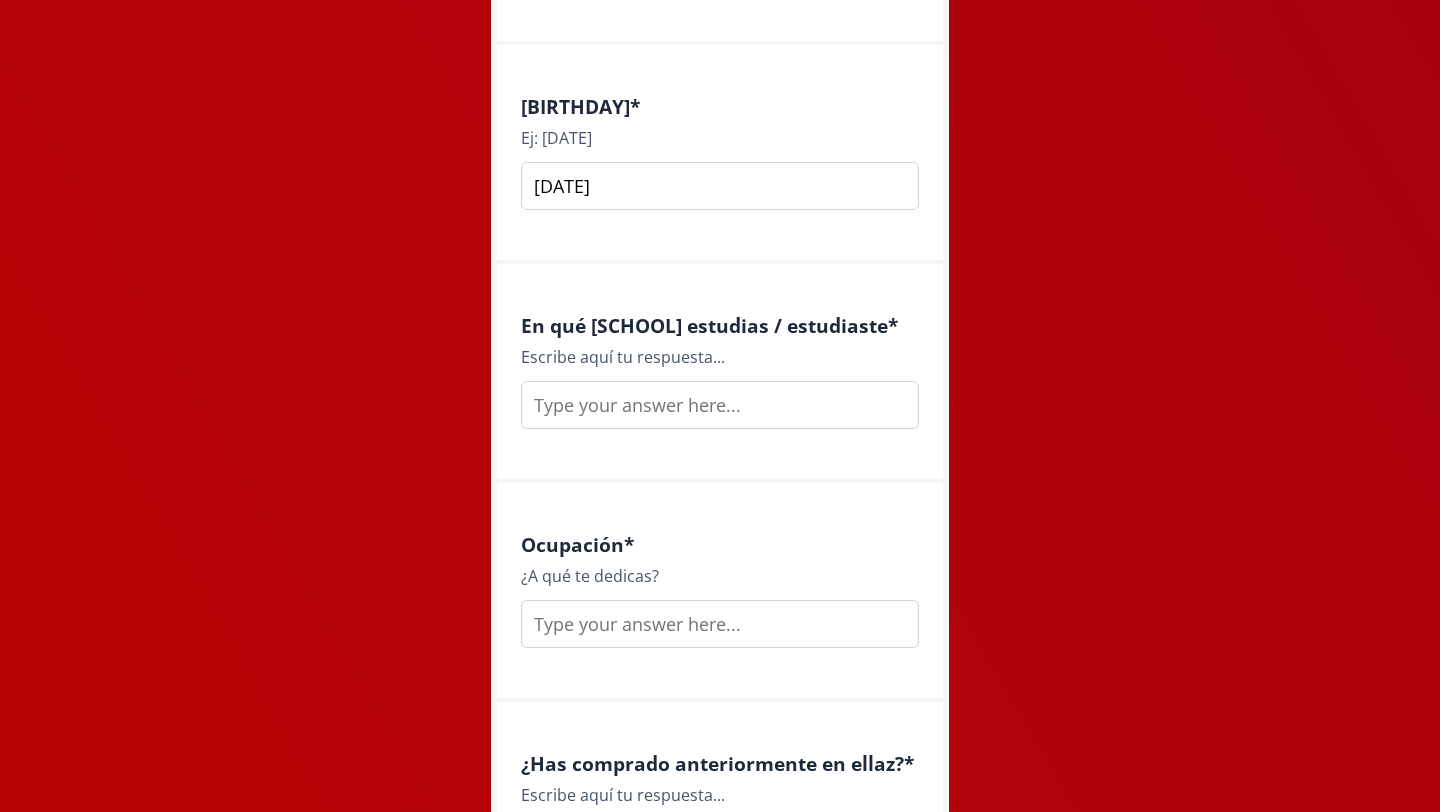 type on "[DATE]" 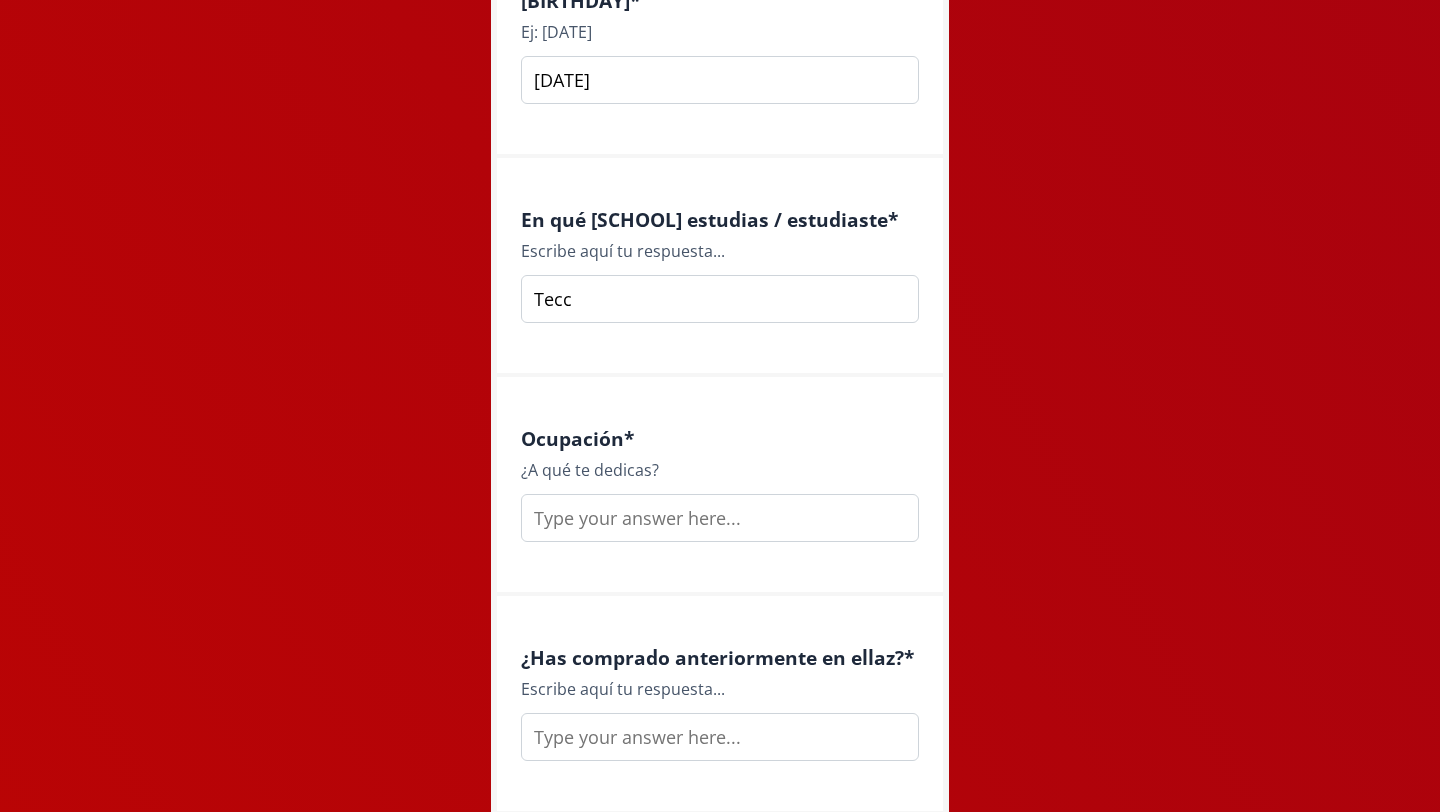 scroll, scrollTop: 2418, scrollLeft: 0, axis: vertical 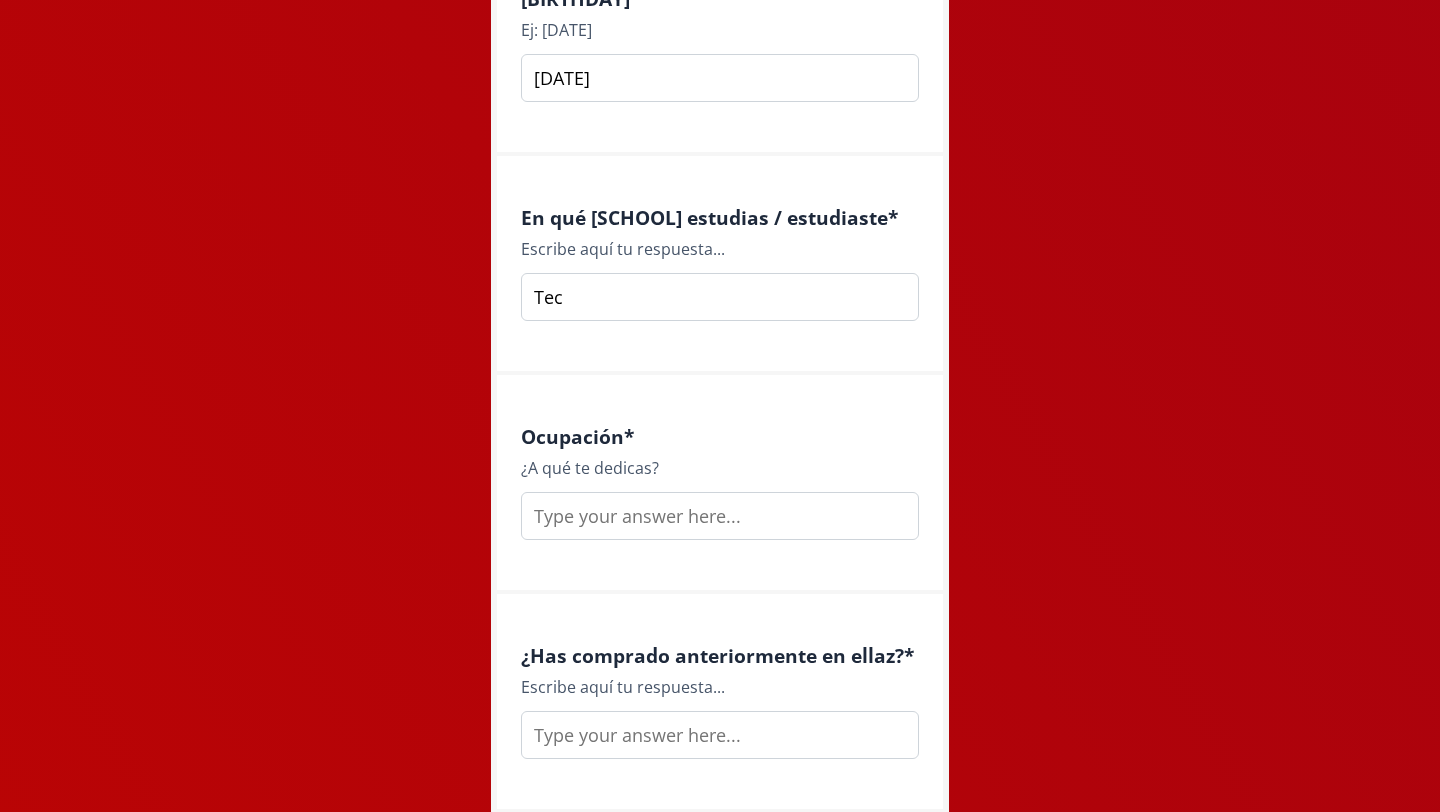 type on "Tec" 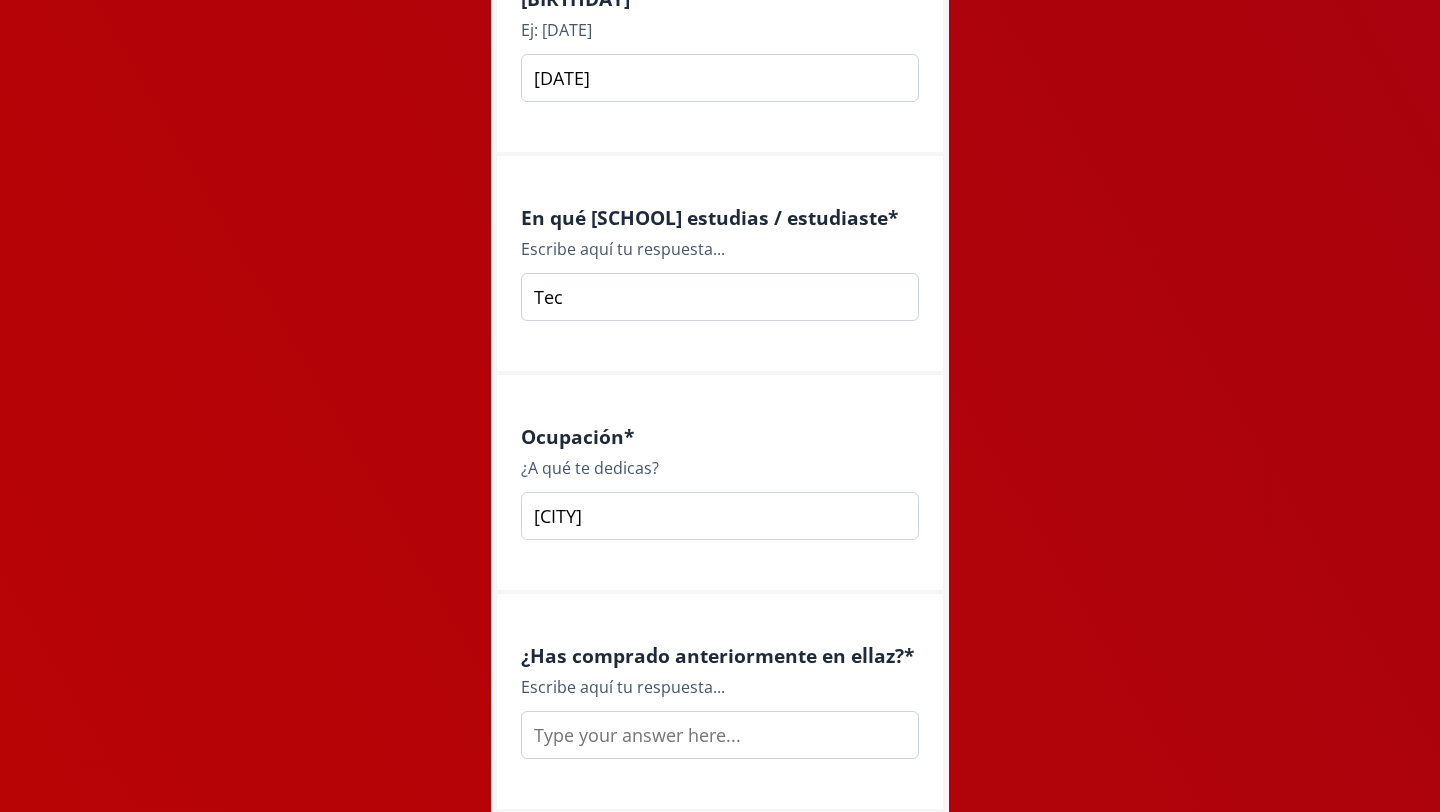 type on "r" 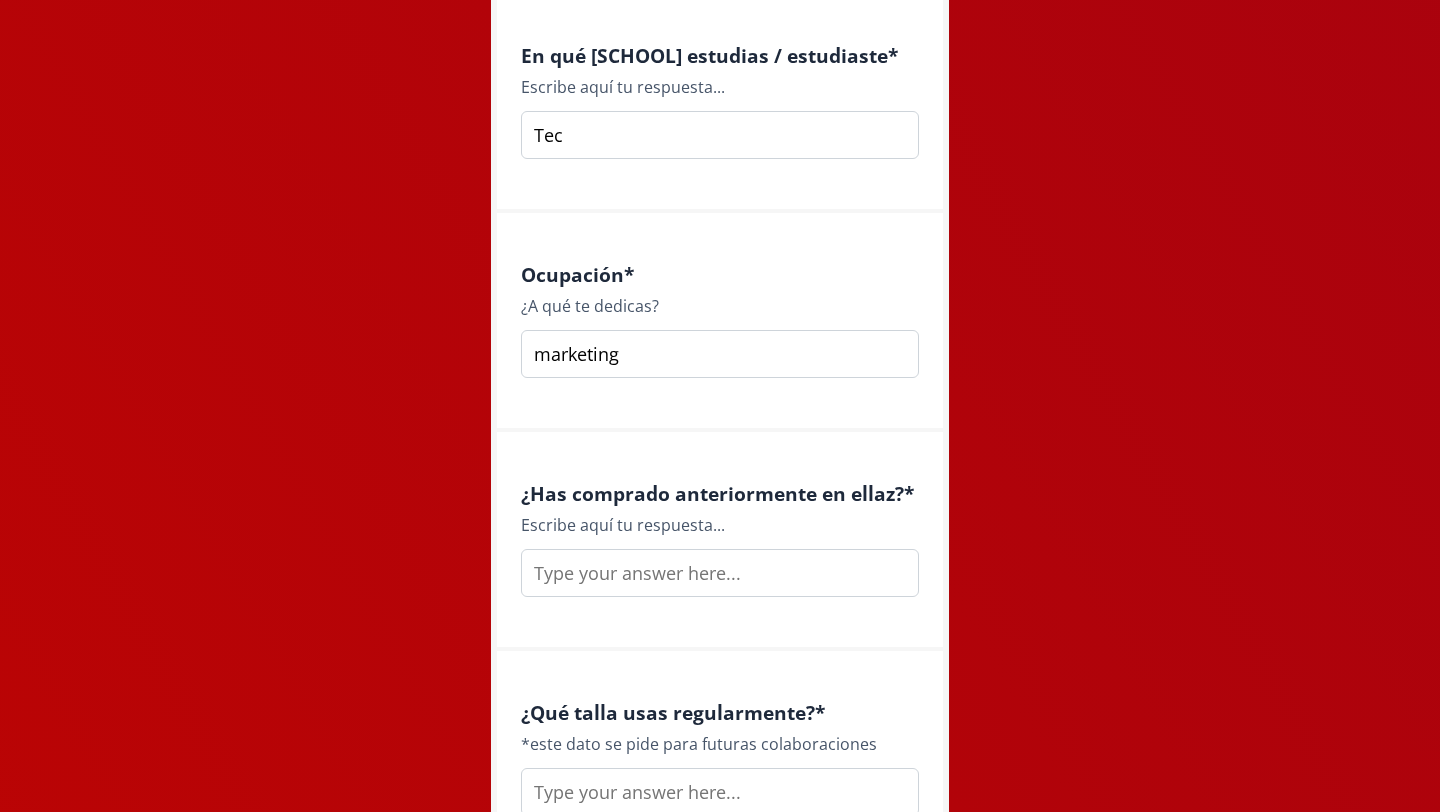 scroll, scrollTop: 2598, scrollLeft: 0, axis: vertical 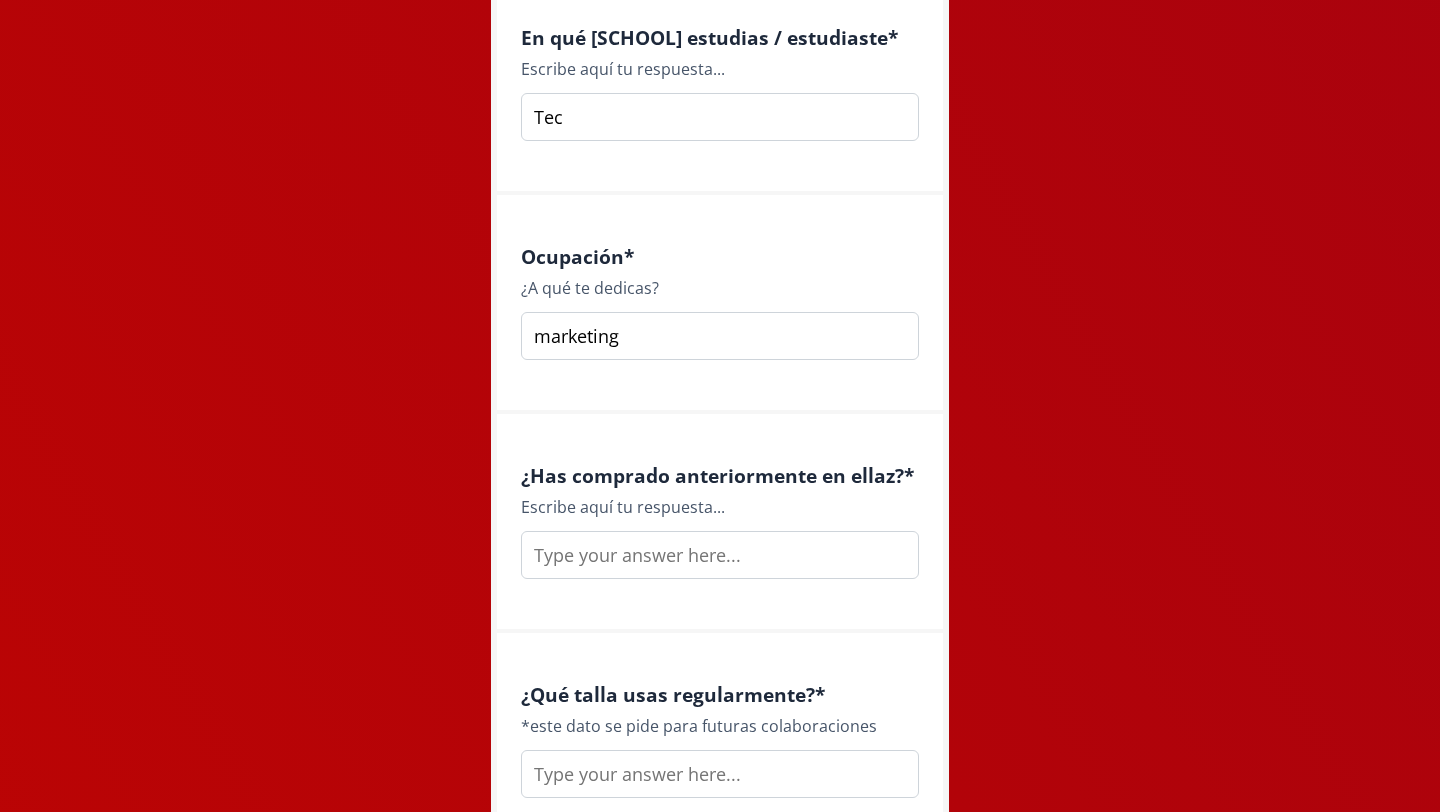 type on "marketing" 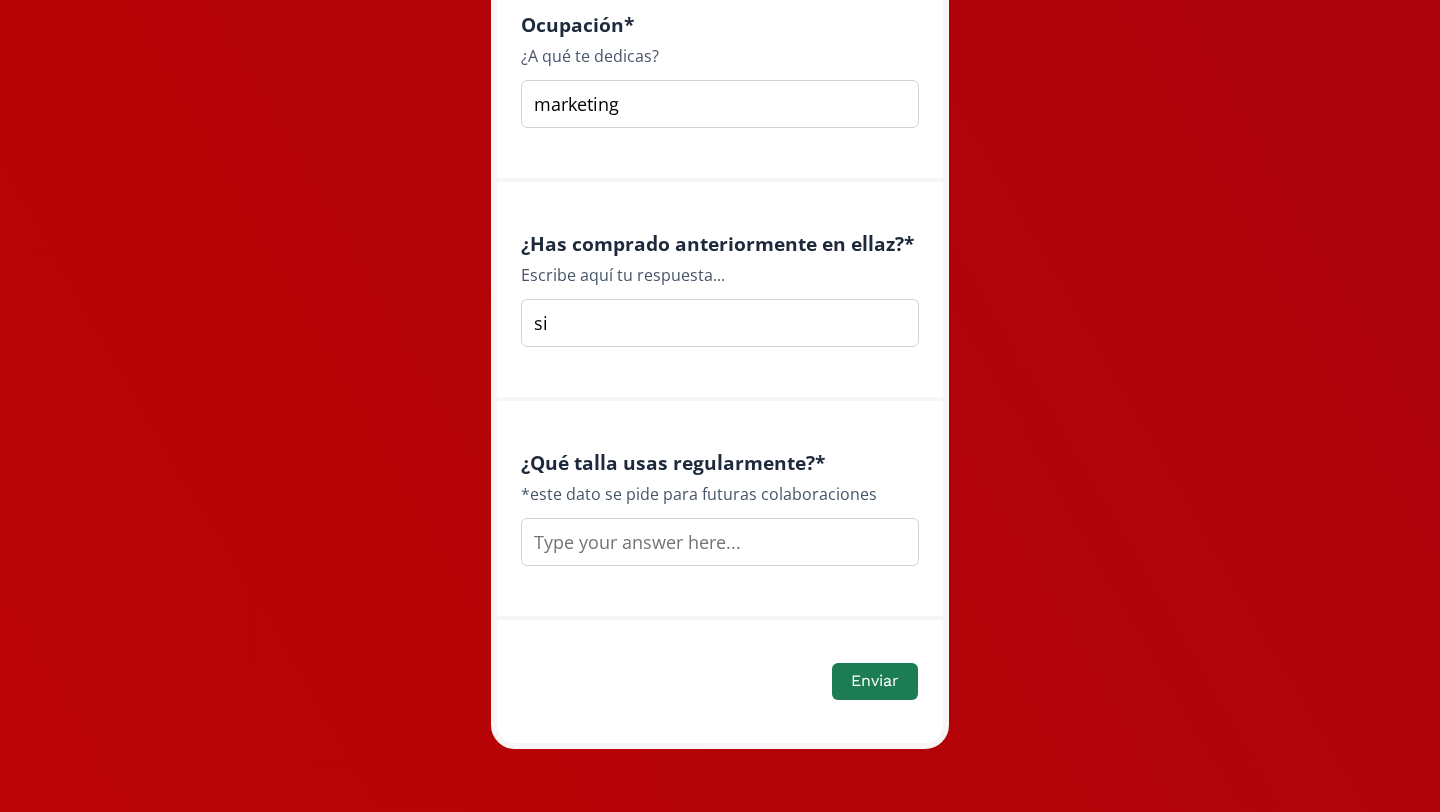 scroll, scrollTop: 2837, scrollLeft: 0, axis: vertical 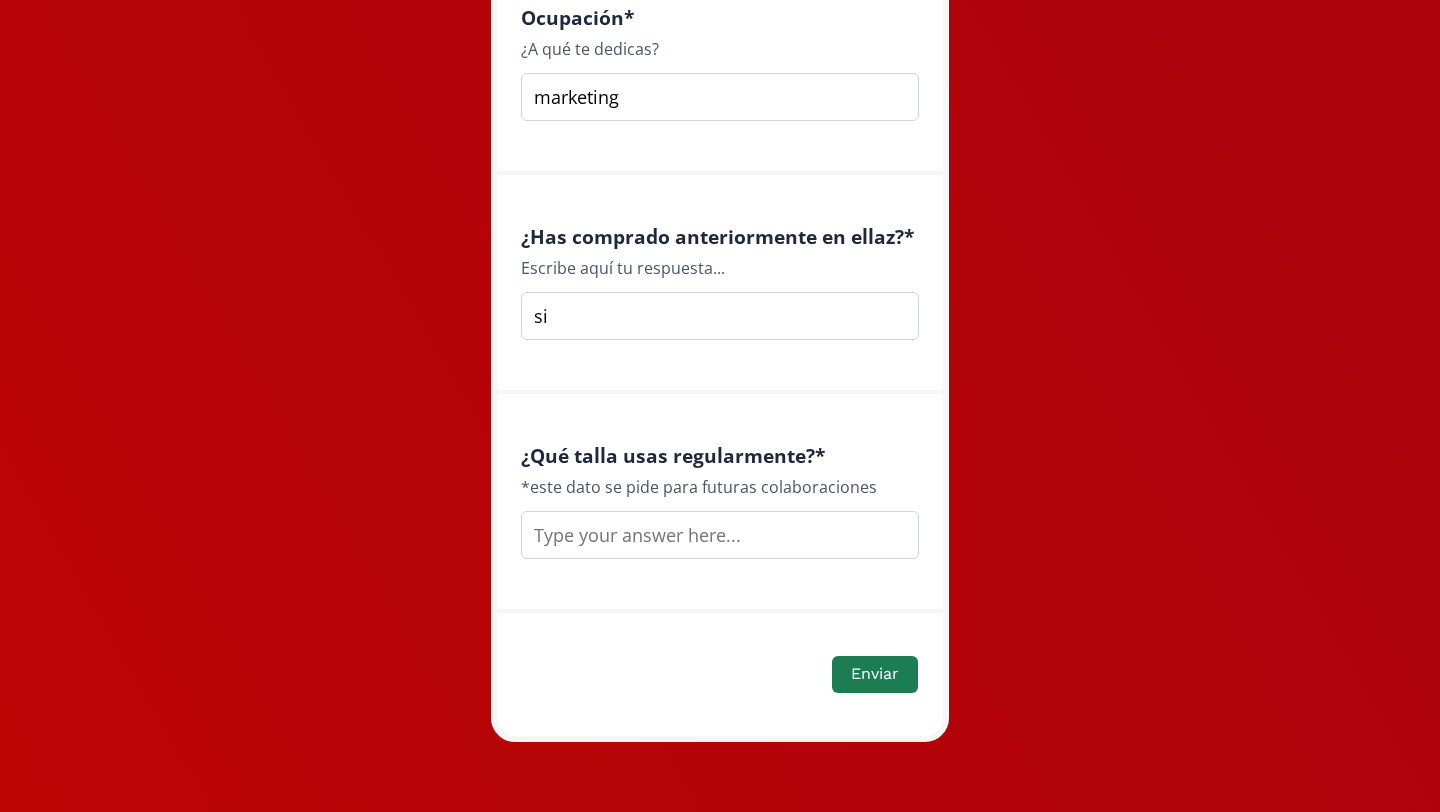 type on "si" 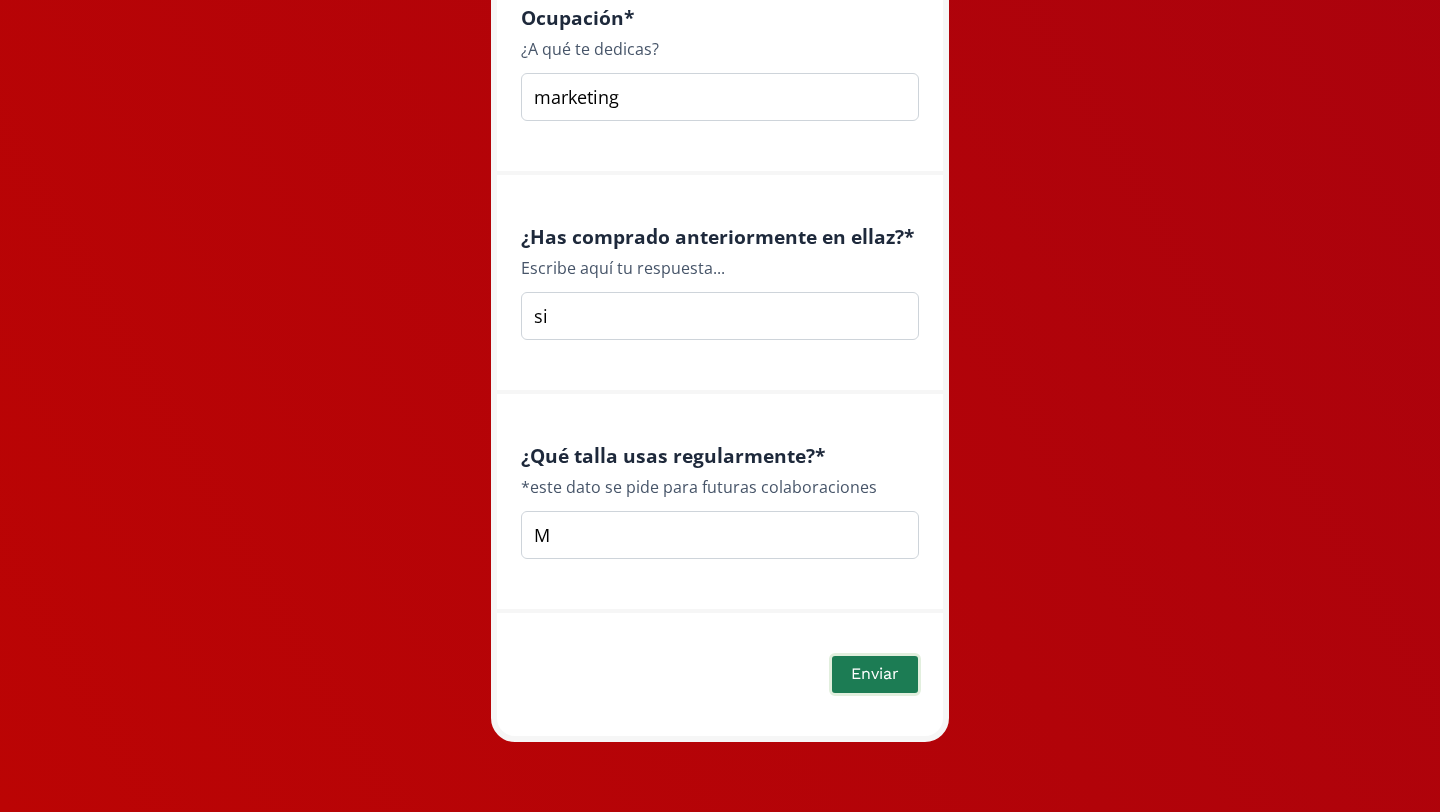 type on "M" 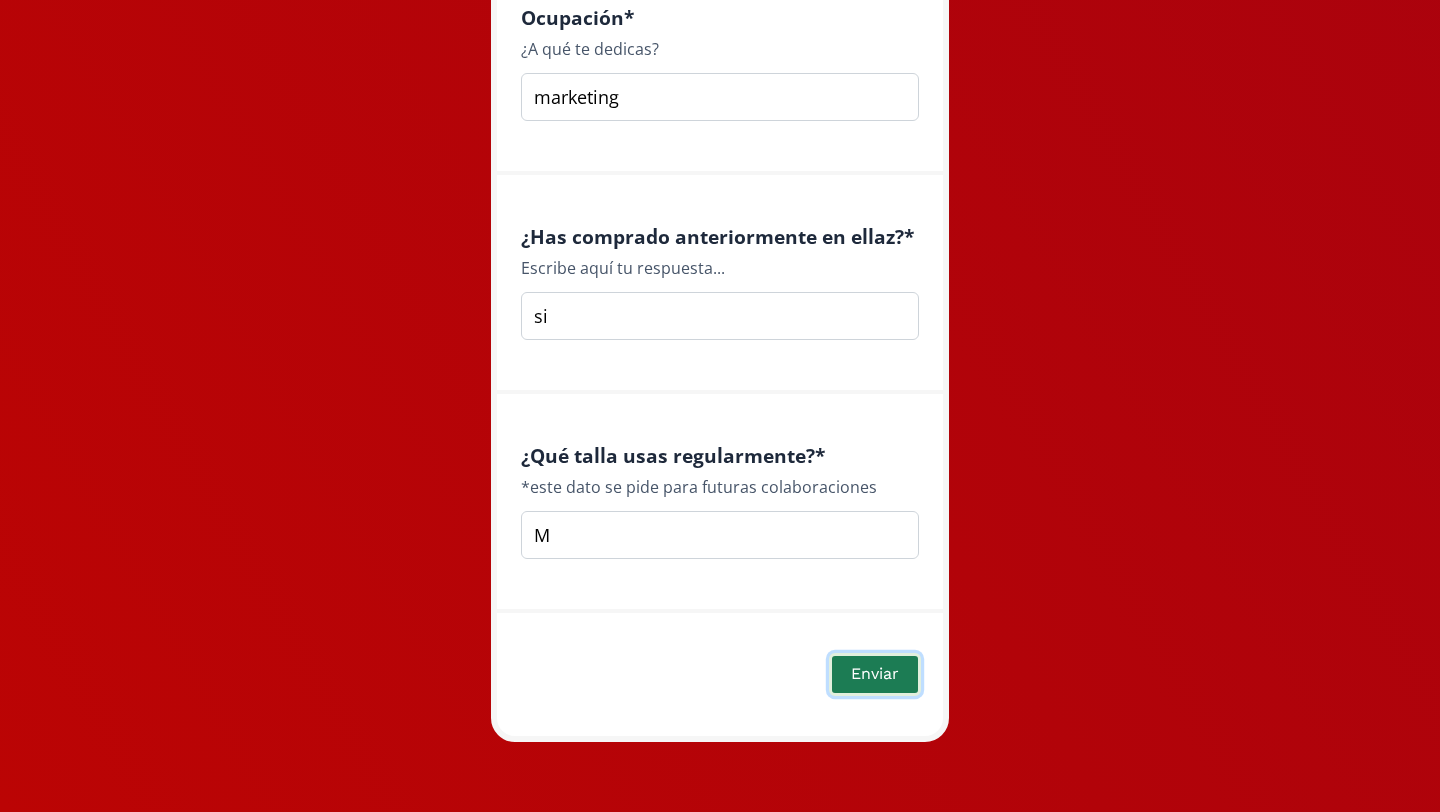 click on "Enviar" at bounding box center (875, 674) 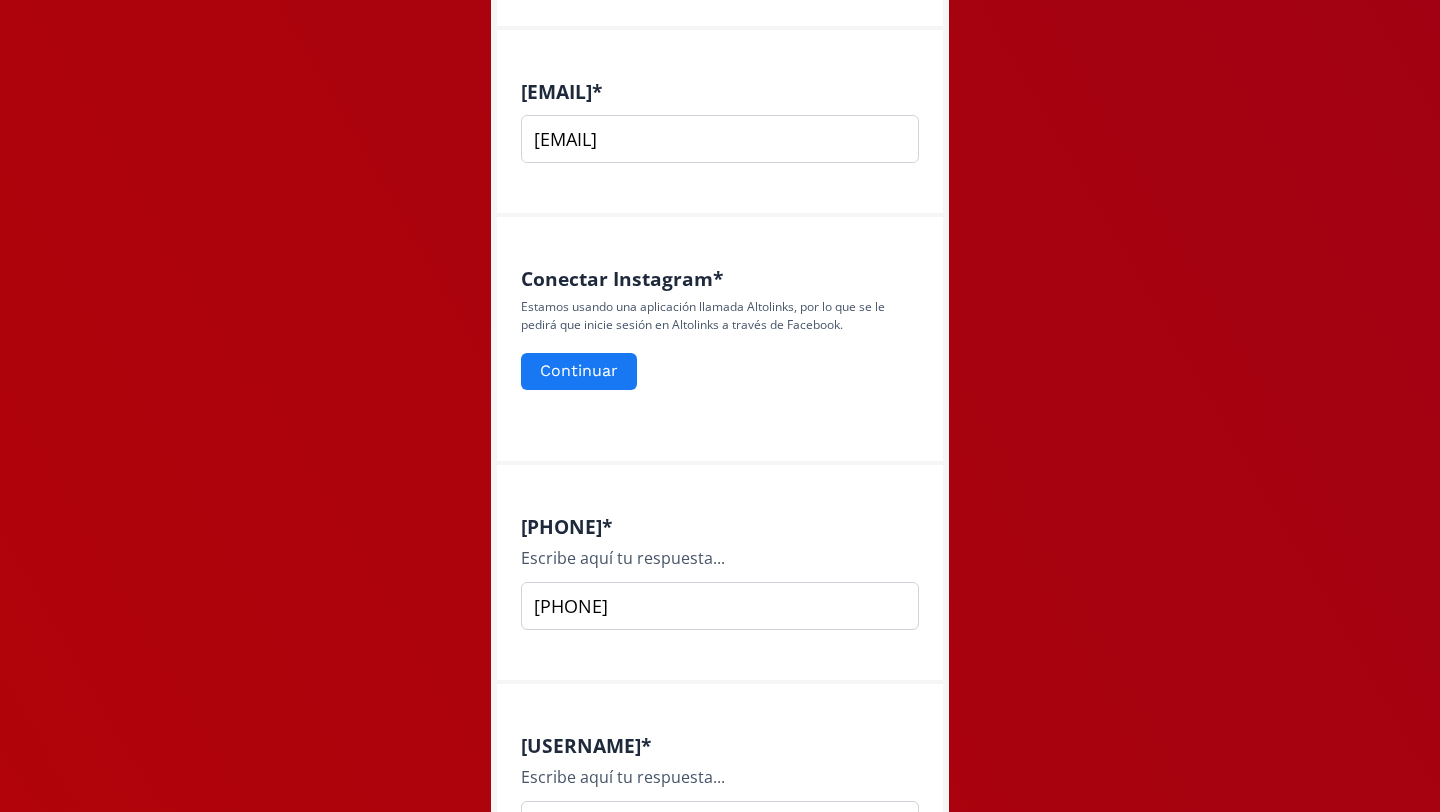 scroll, scrollTop: 738, scrollLeft: 0, axis: vertical 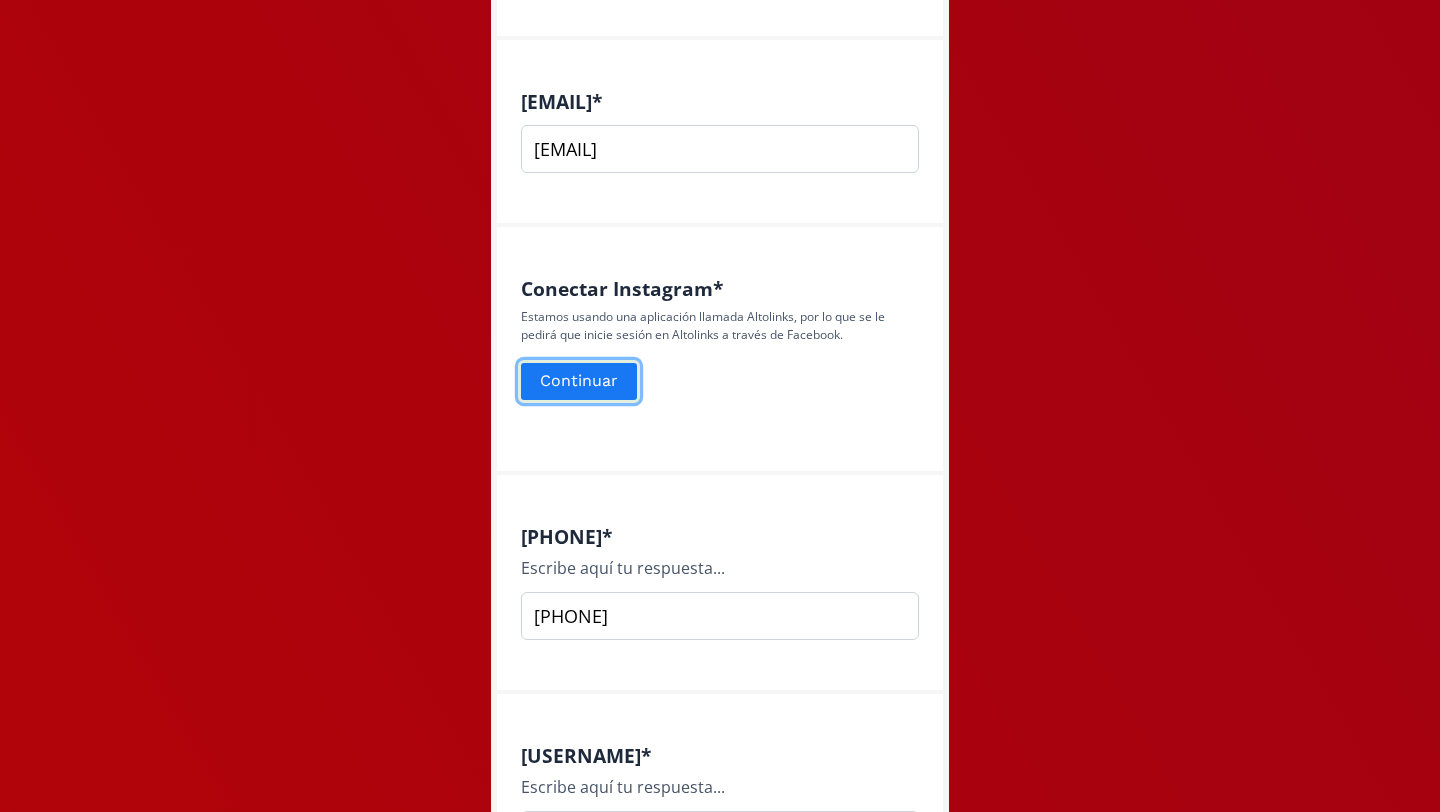 click on "Continuar" at bounding box center (579, 381) 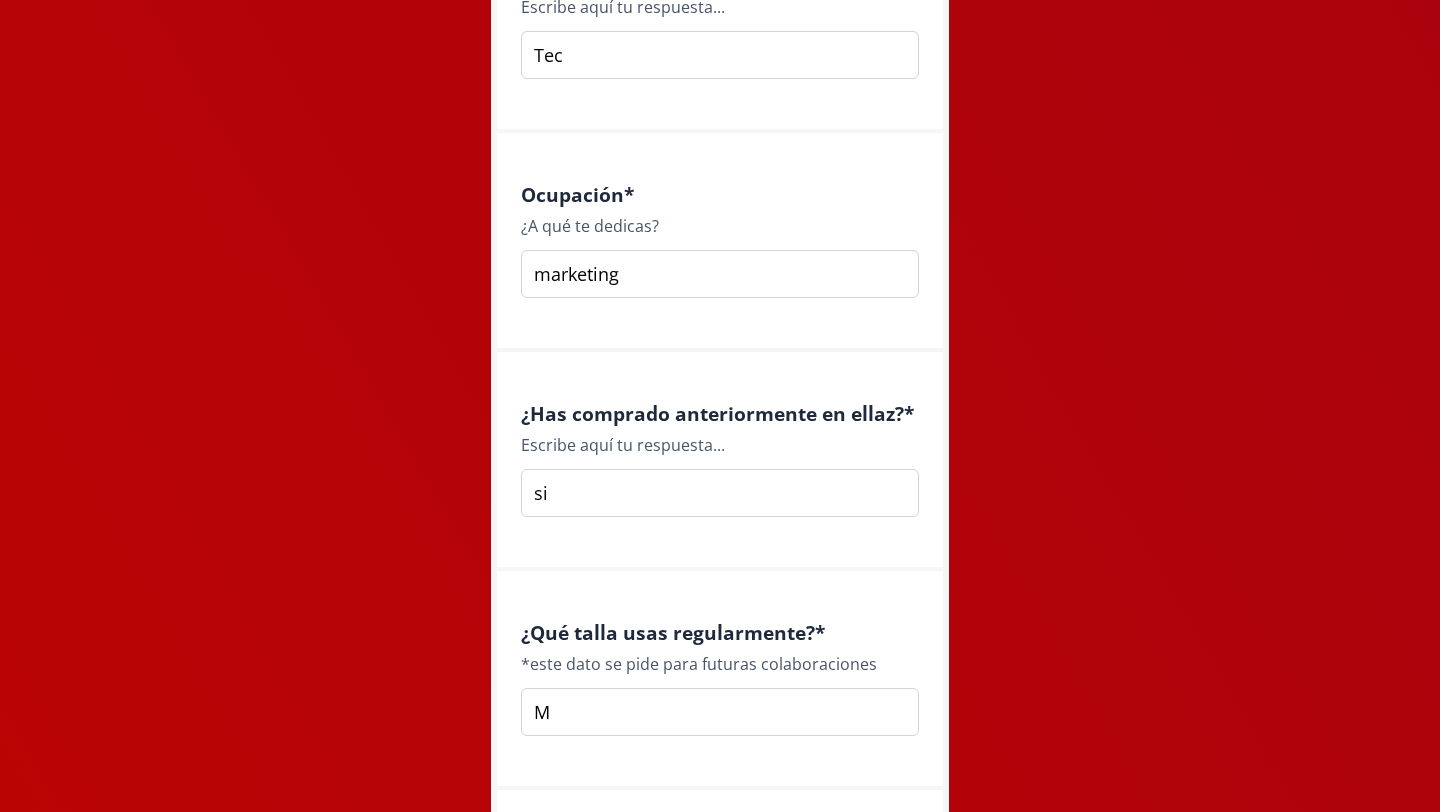 scroll, scrollTop: 2904, scrollLeft: 0, axis: vertical 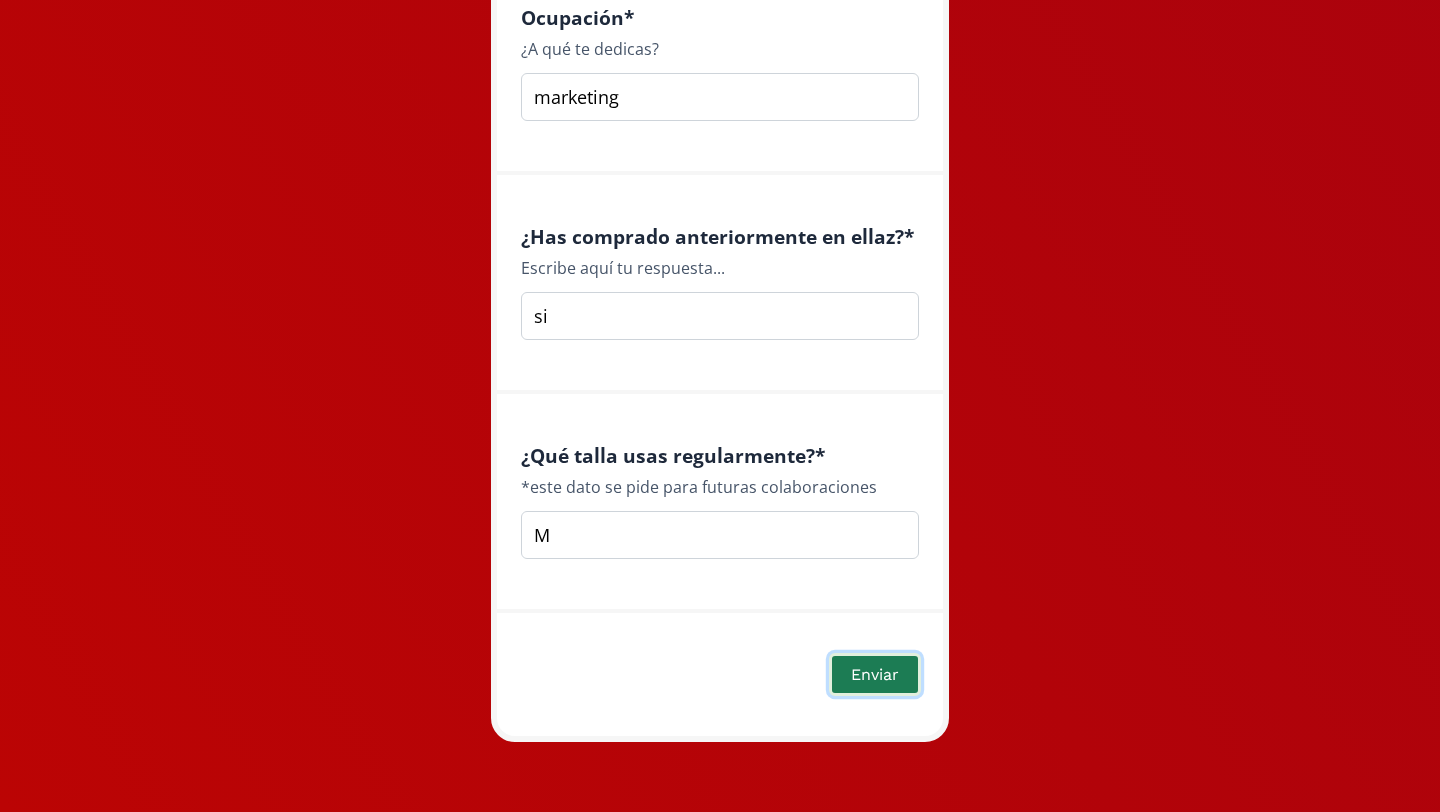click on "Enviar" at bounding box center (875, 674) 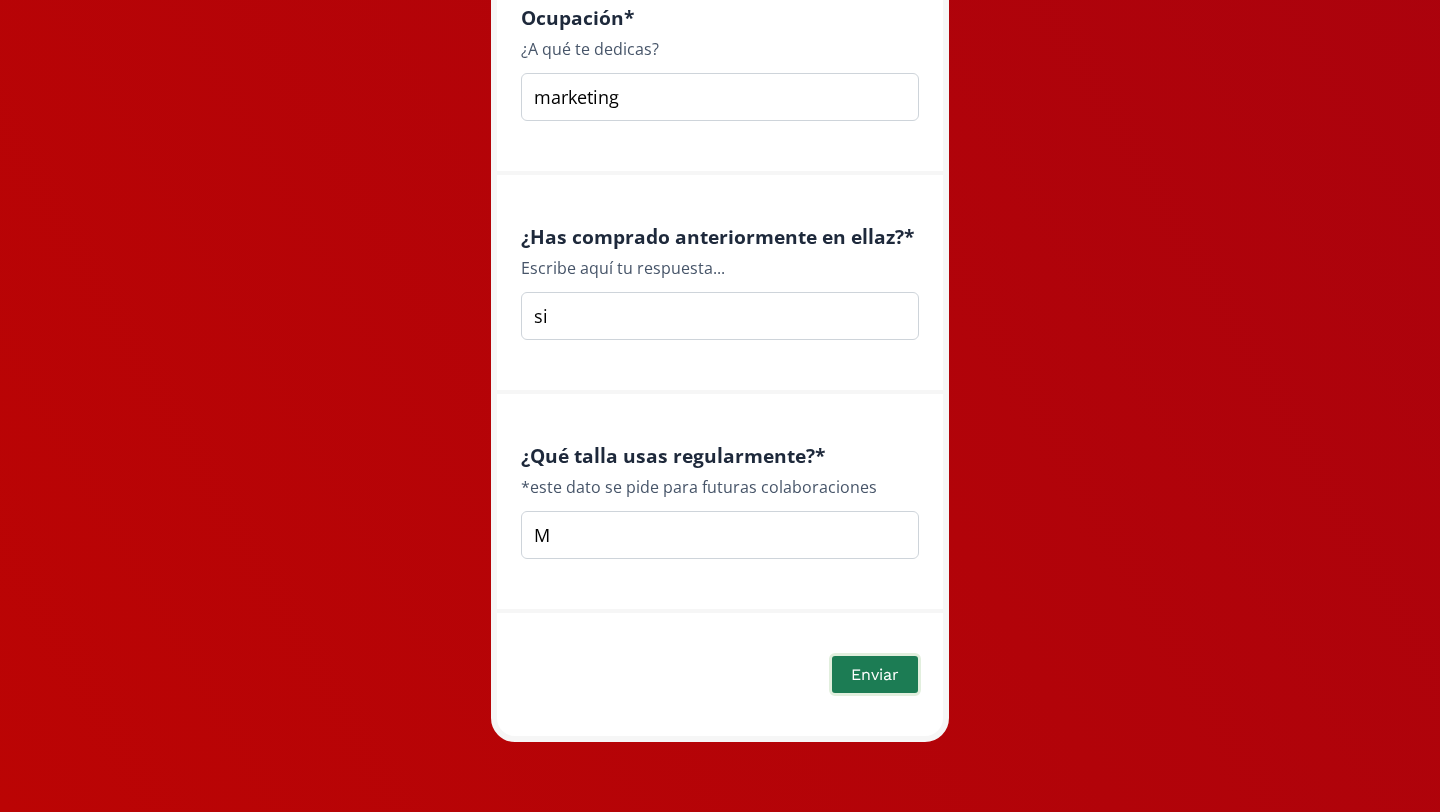 scroll, scrollTop: 0, scrollLeft: 0, axis: both 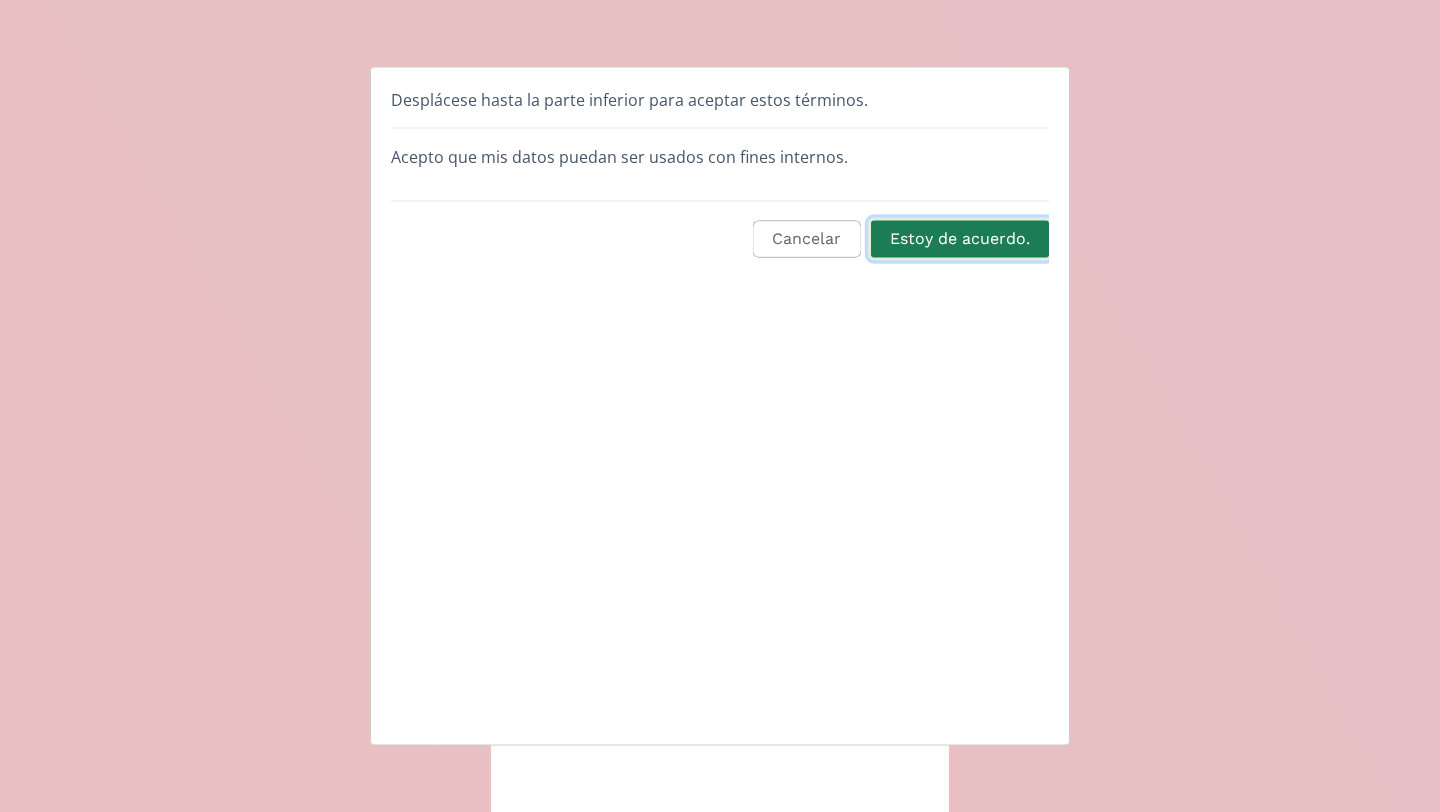 click on "Estoy de acuerdo." at bounding box center (960, 239) 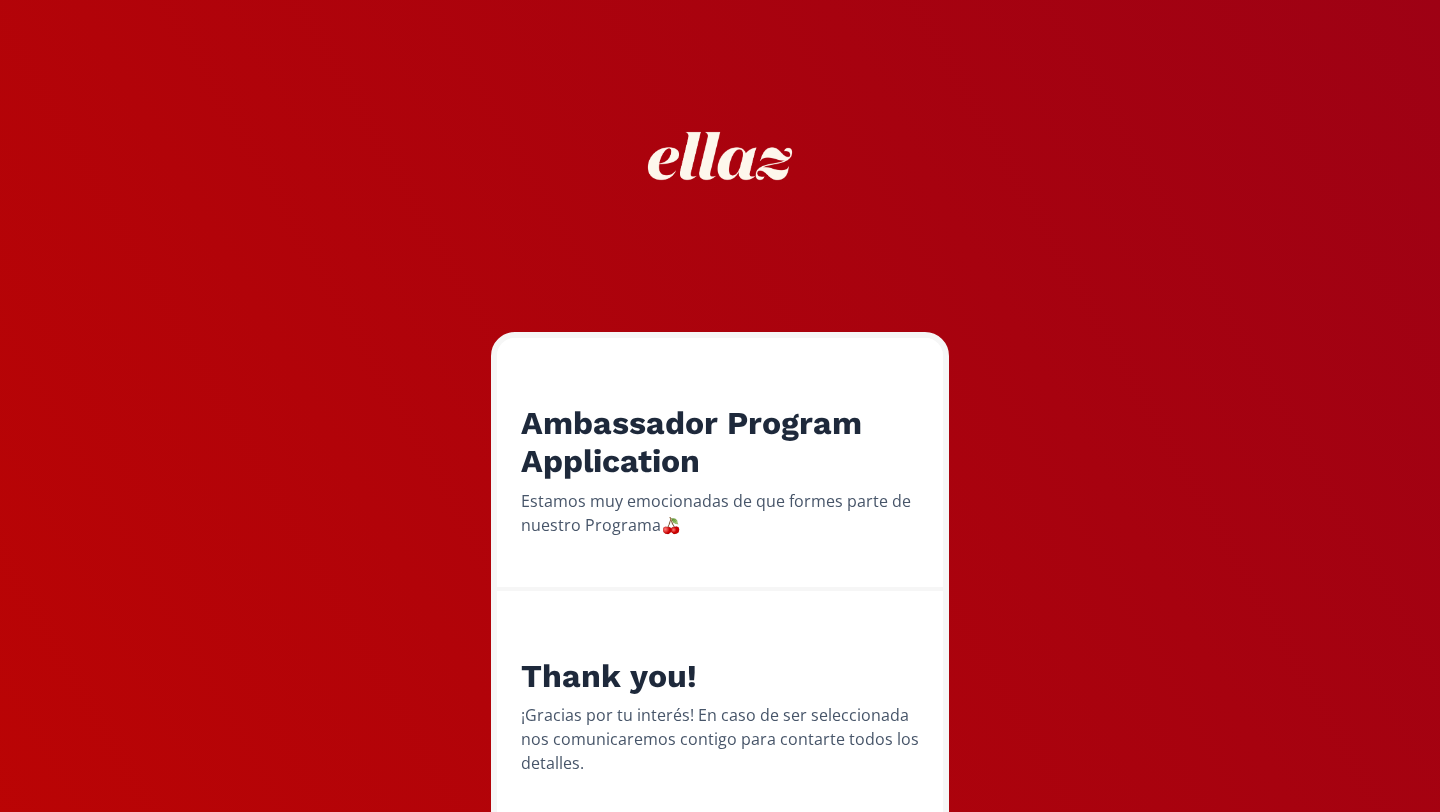 scroll, scrollTop: 121, scrollLeft: 0, axis: vertical 